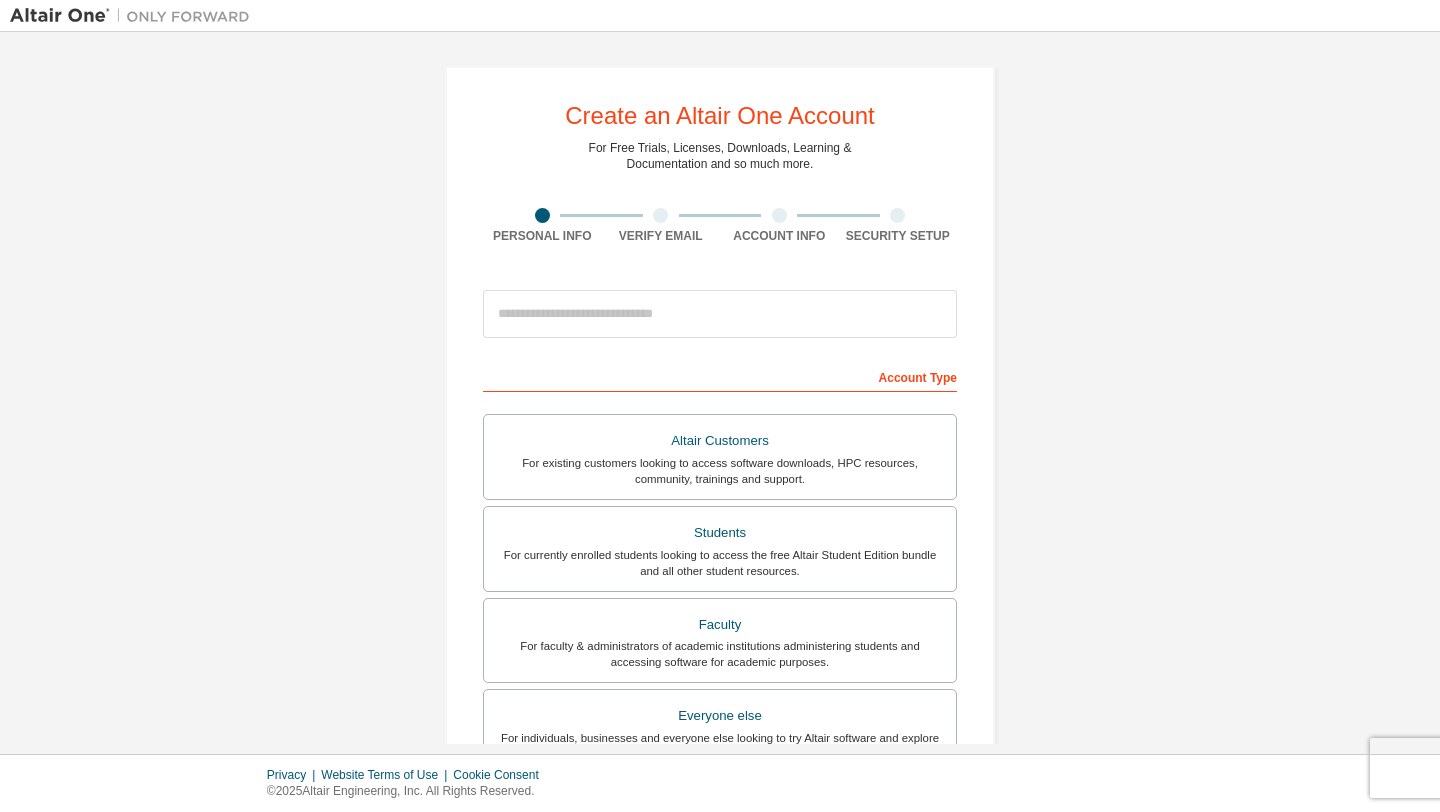 scroll, scrollTop: 0, scrollLeft: 0, axis: both 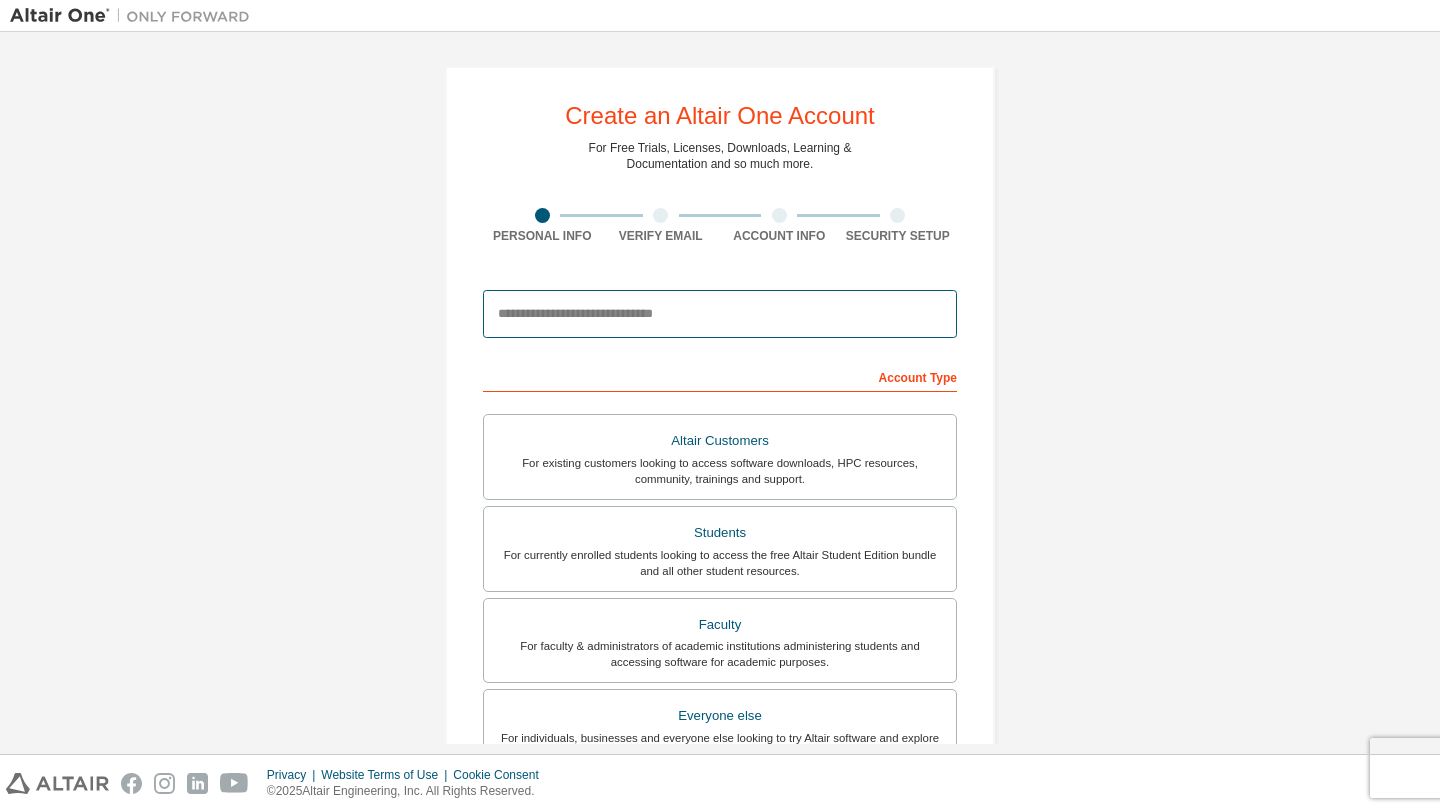 click at bounding box center (720, 314) 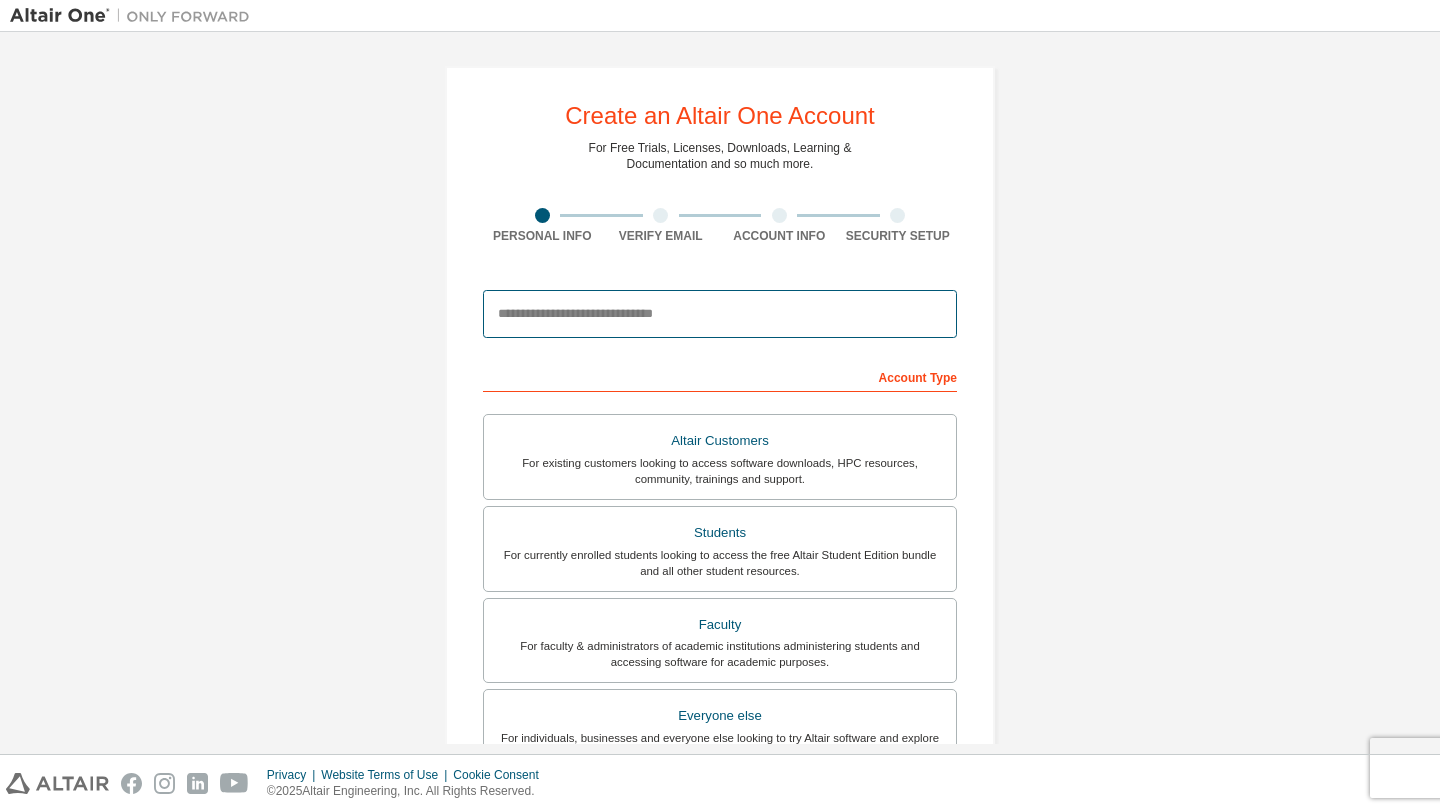 type on "**********" 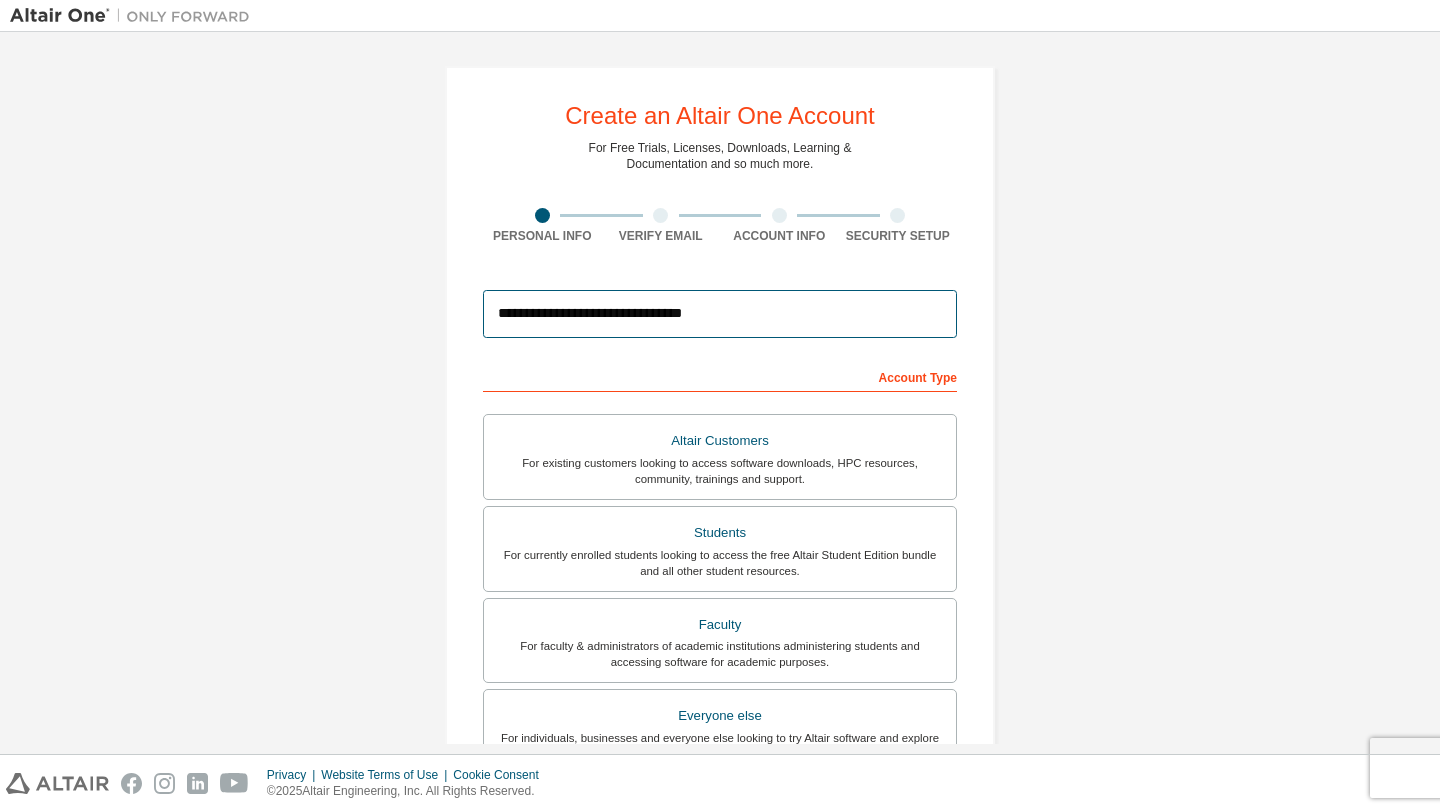 click on "**********" at bounding box center [720, 314] 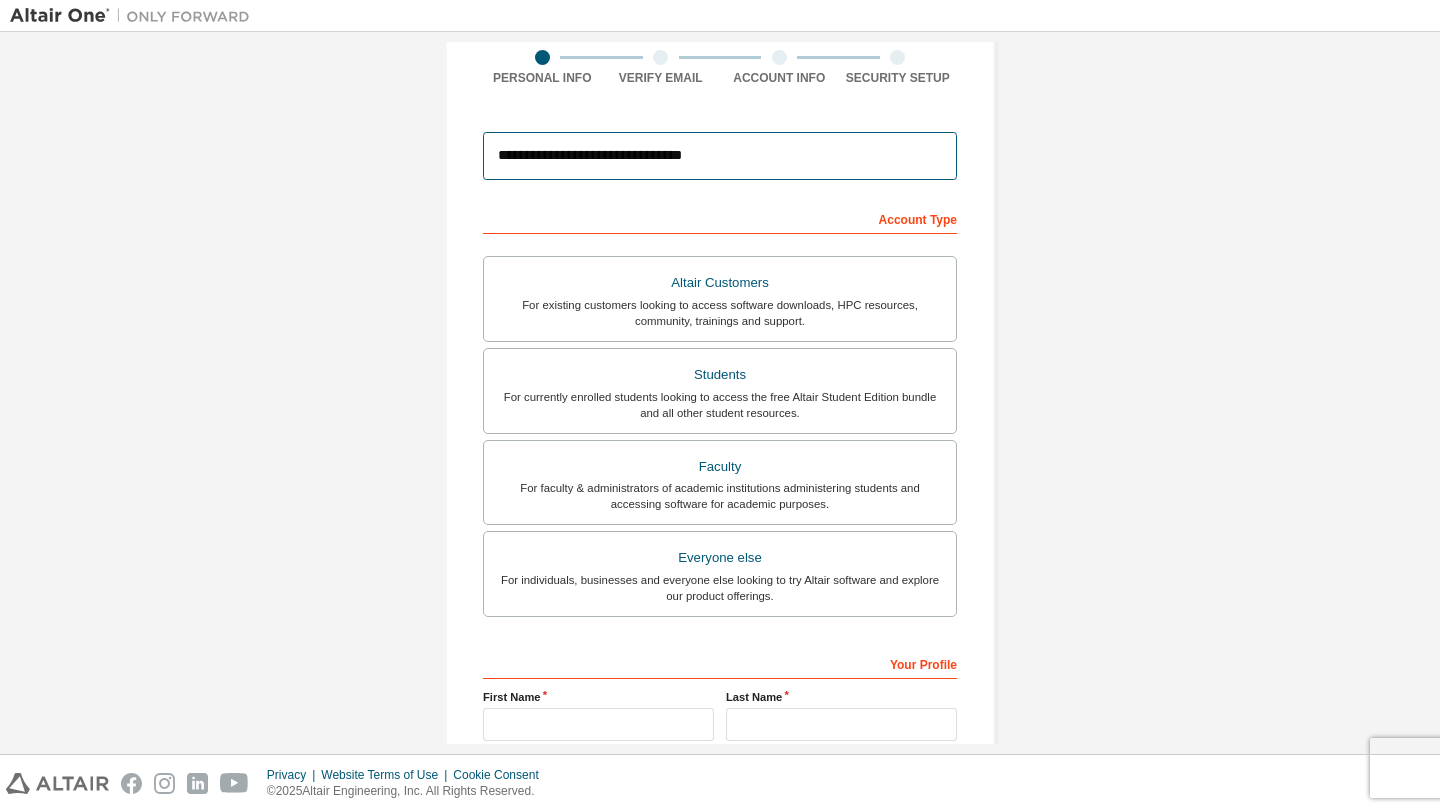 scroll, scrollTop: 160, scrollLeft: 0, axis: vertical 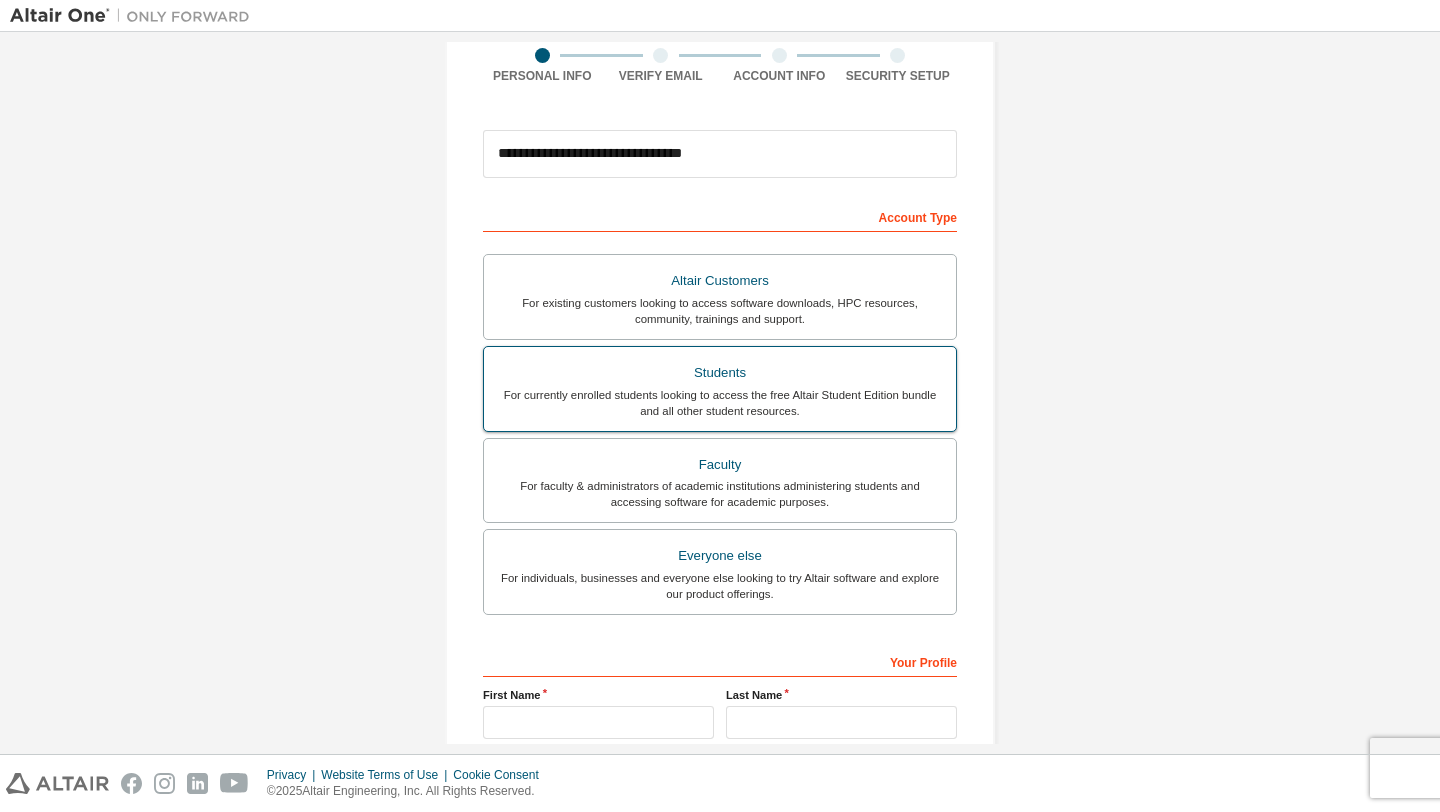 click on "Students" at bounding box center [720, 373] 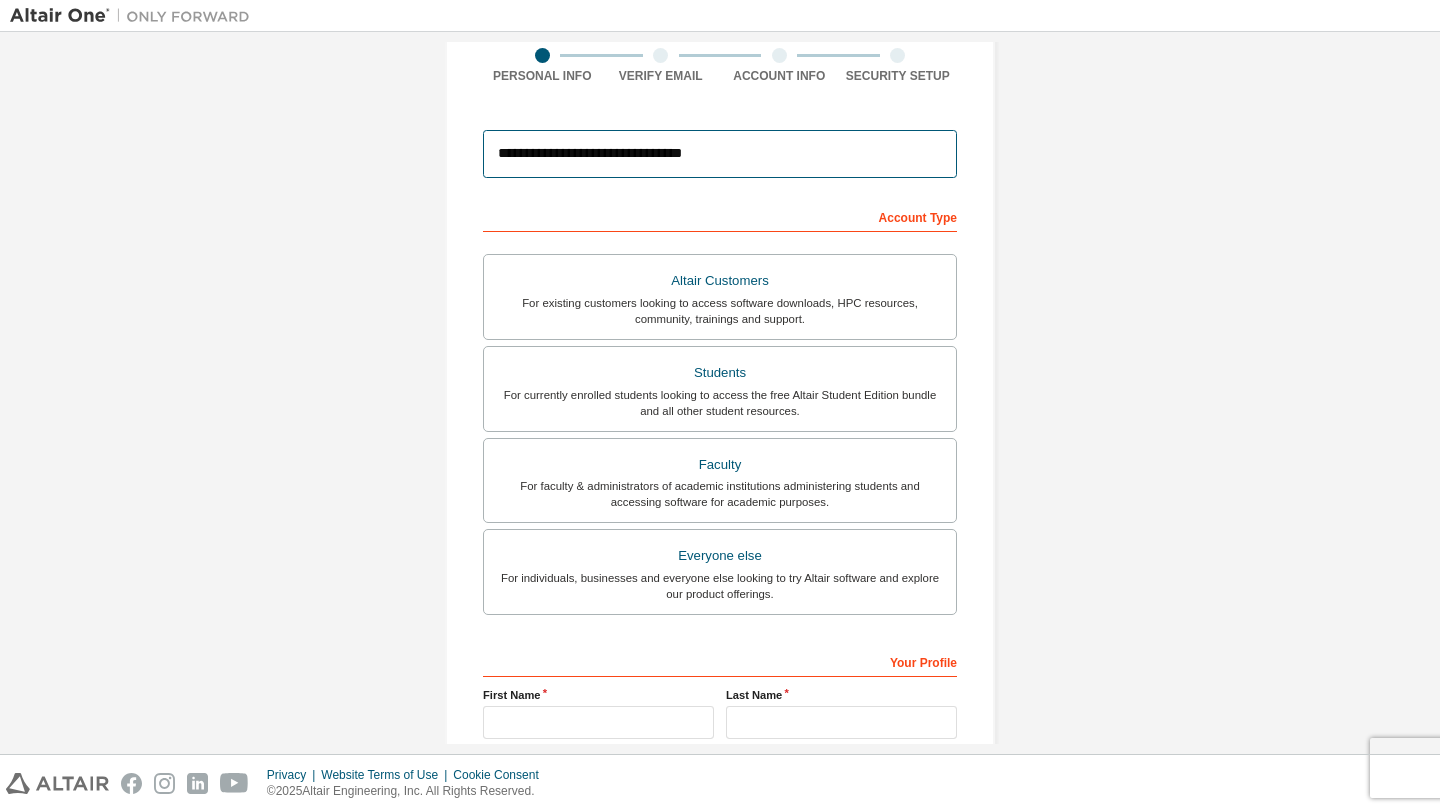 click on "**********" at bounding box center (720, 154) 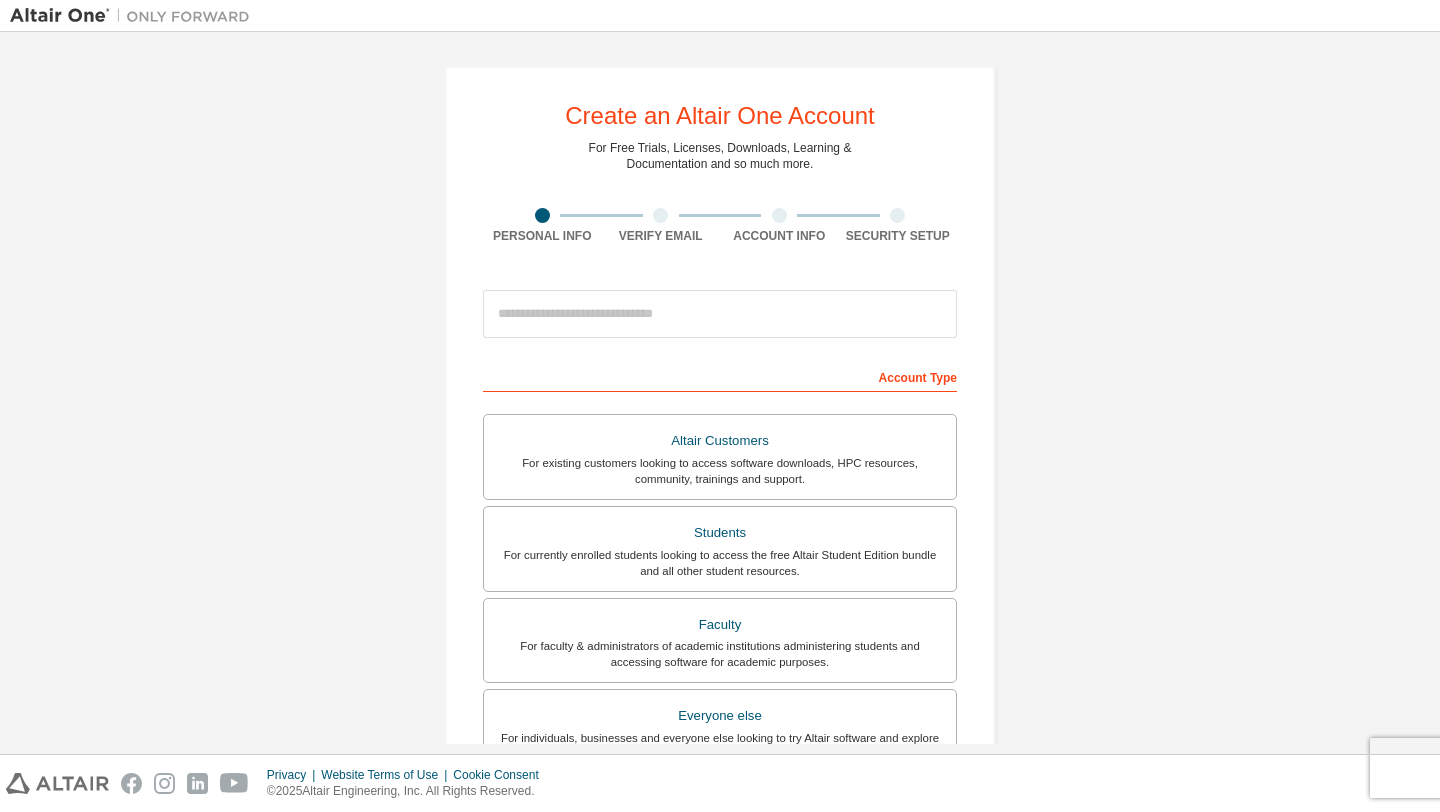 scroll, scrollTop: 0, scrollLeft: 0, axis: both 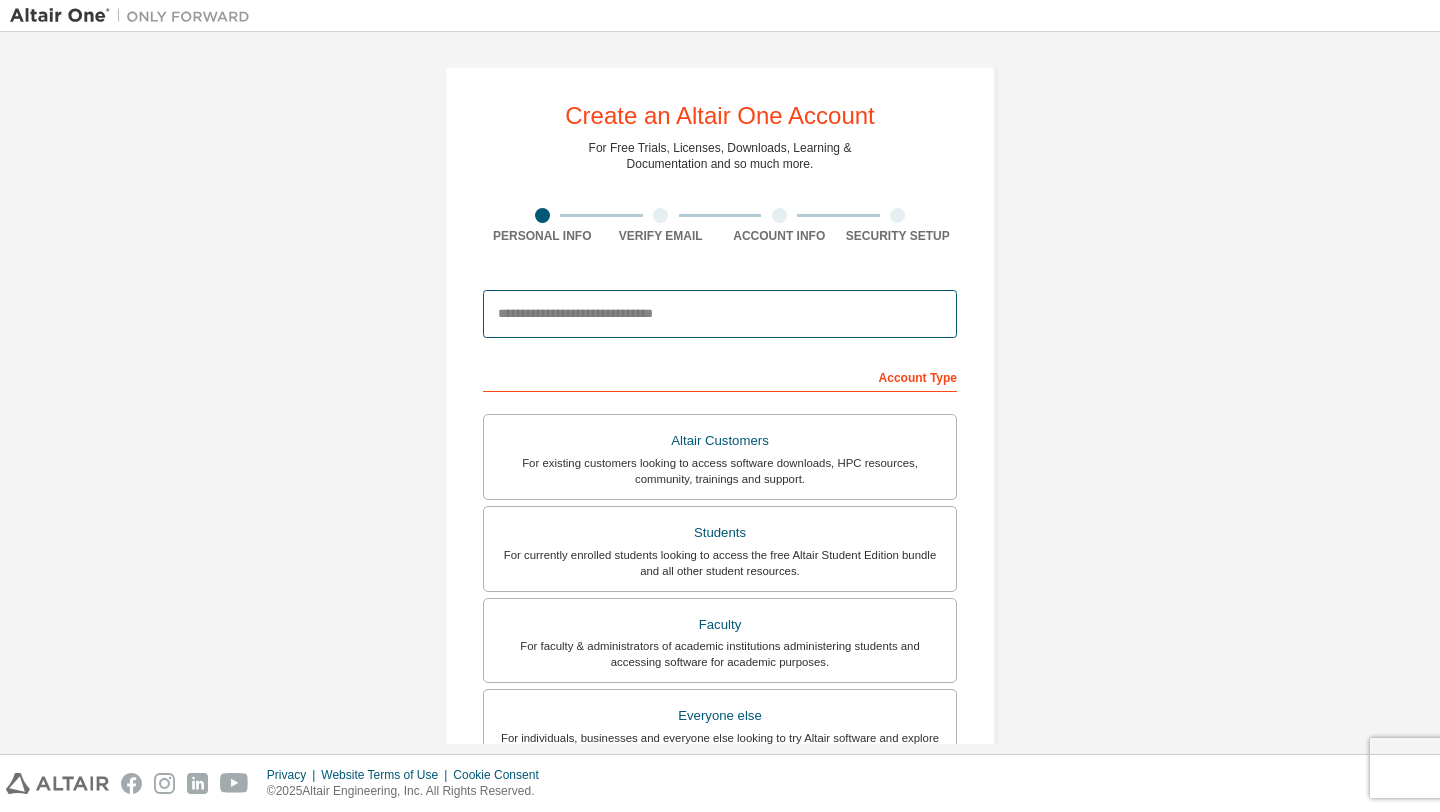 click at bounding box center (720, 314) 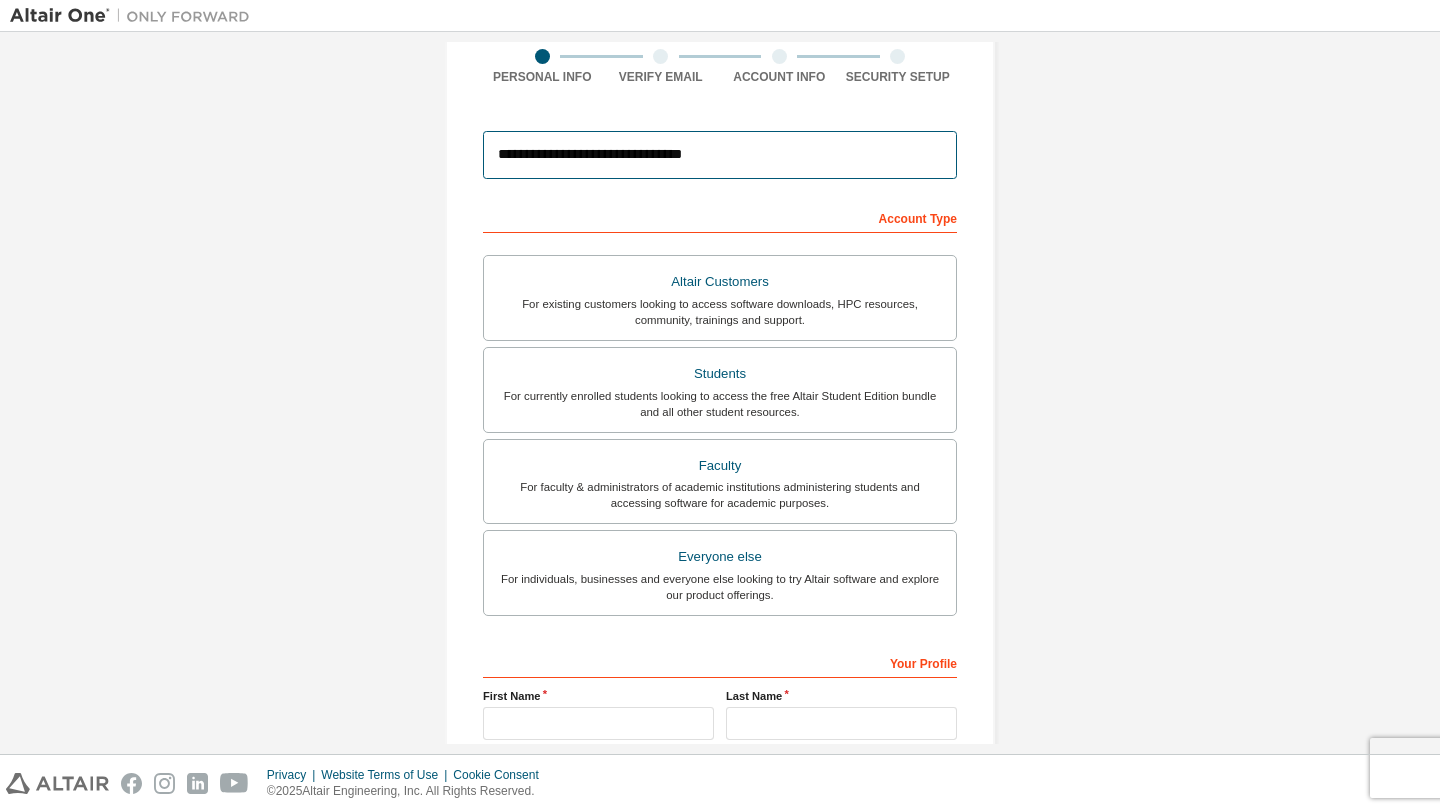 scroll, scrollTop: 165, scrollLeft: 0, axis: vertical 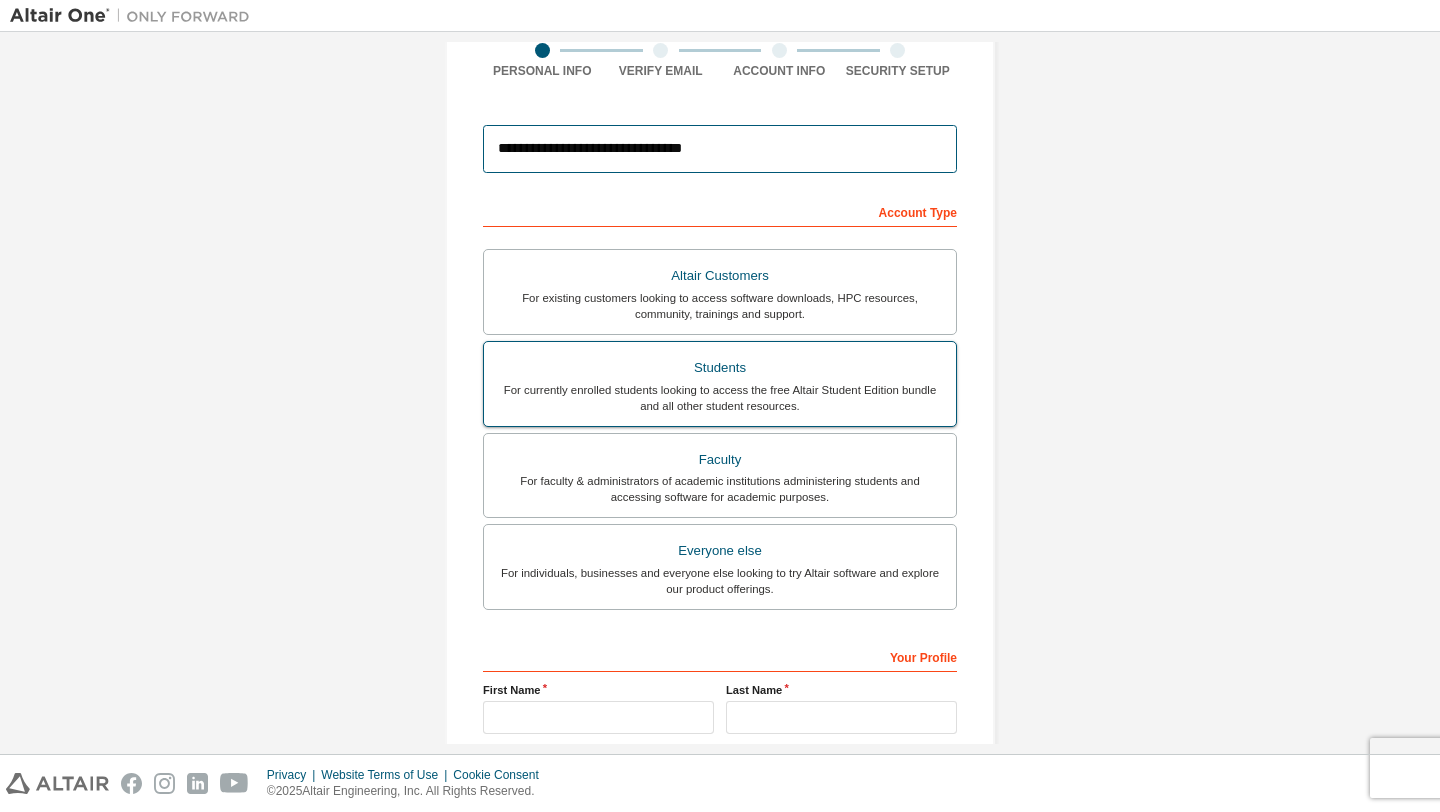 type on "**********" 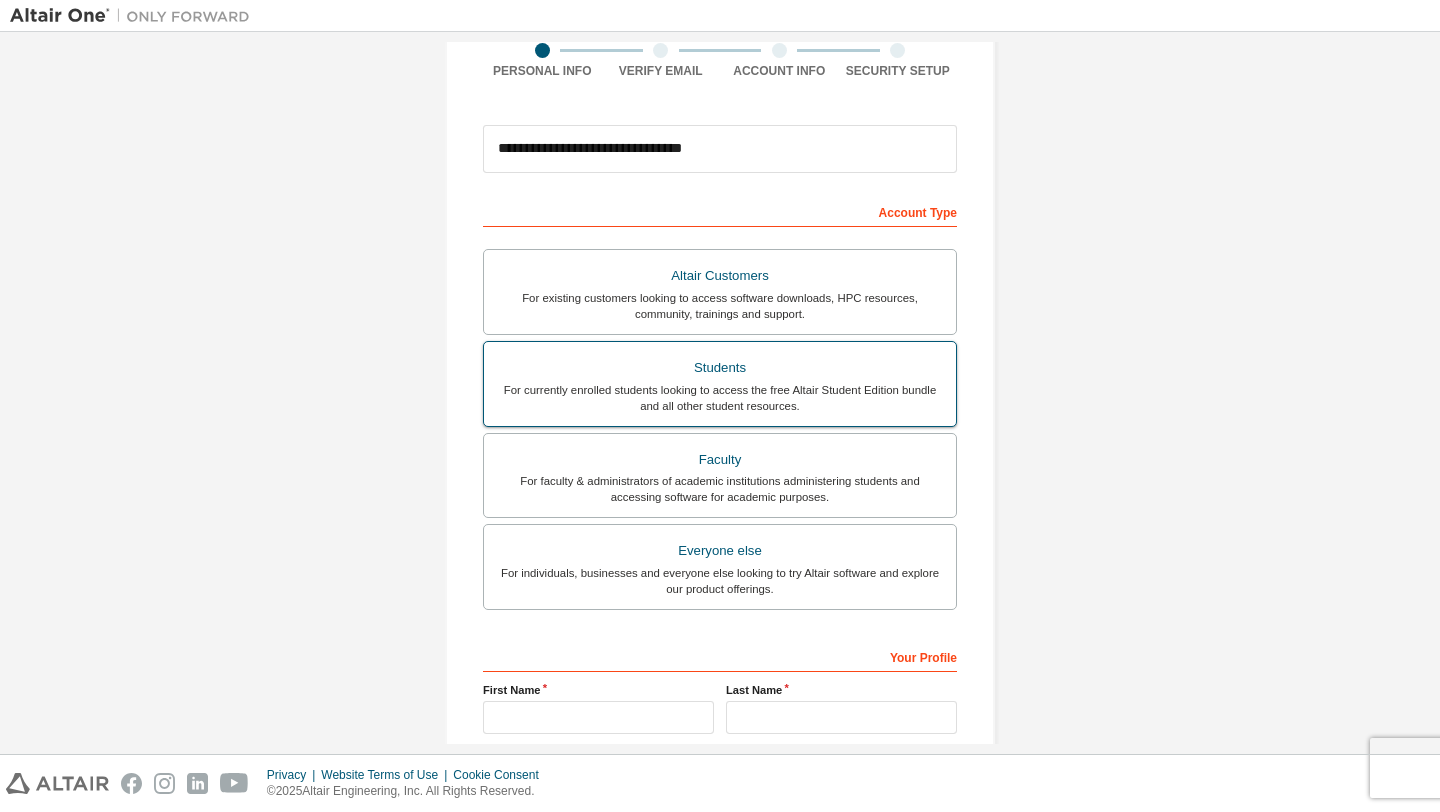click on "For currently enrolled students looking to access the free Altair Student Edition bundle and all other student resources." at bounding box center [720, 398] 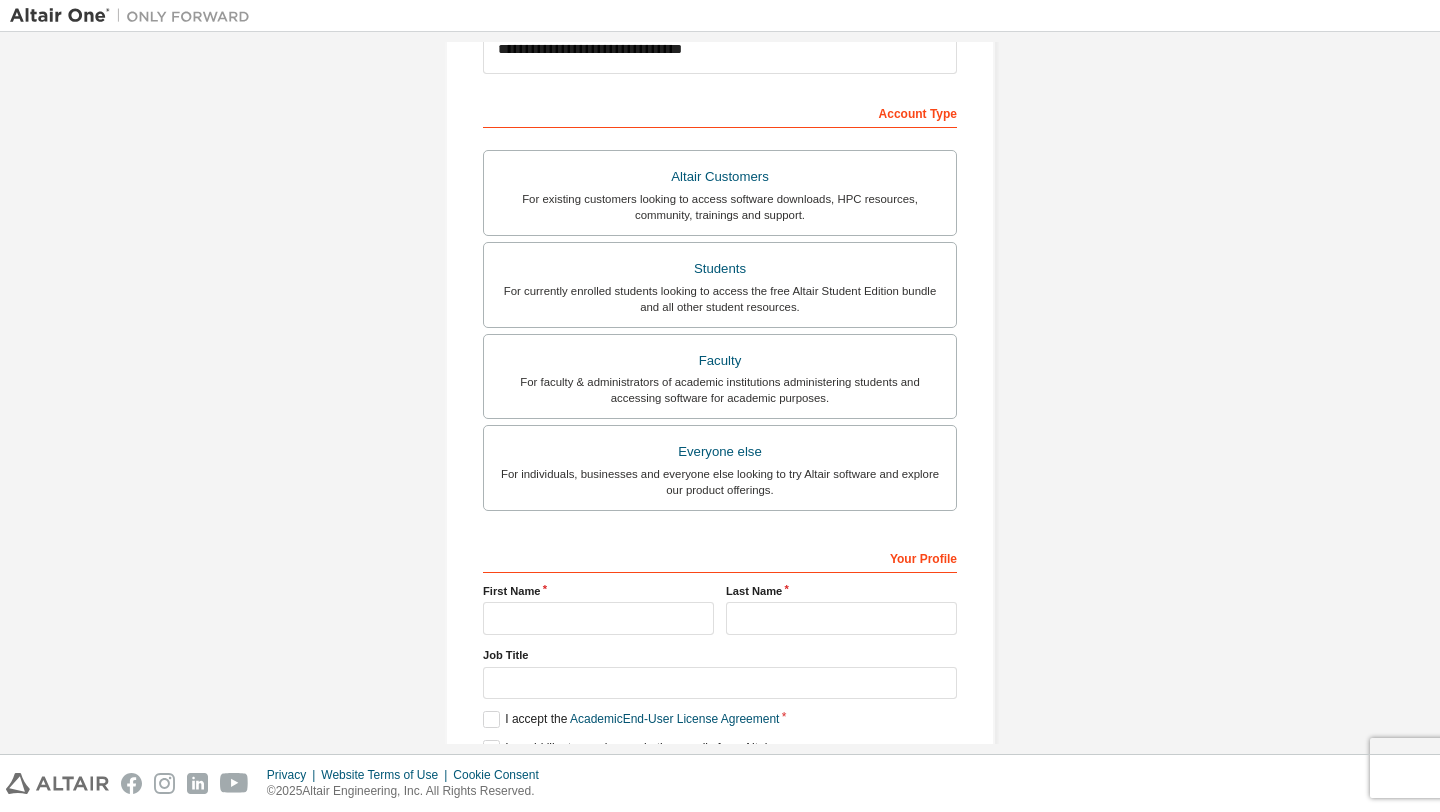 scroll, scrollTop: 357, scrollLeft: 0, axis: vertical 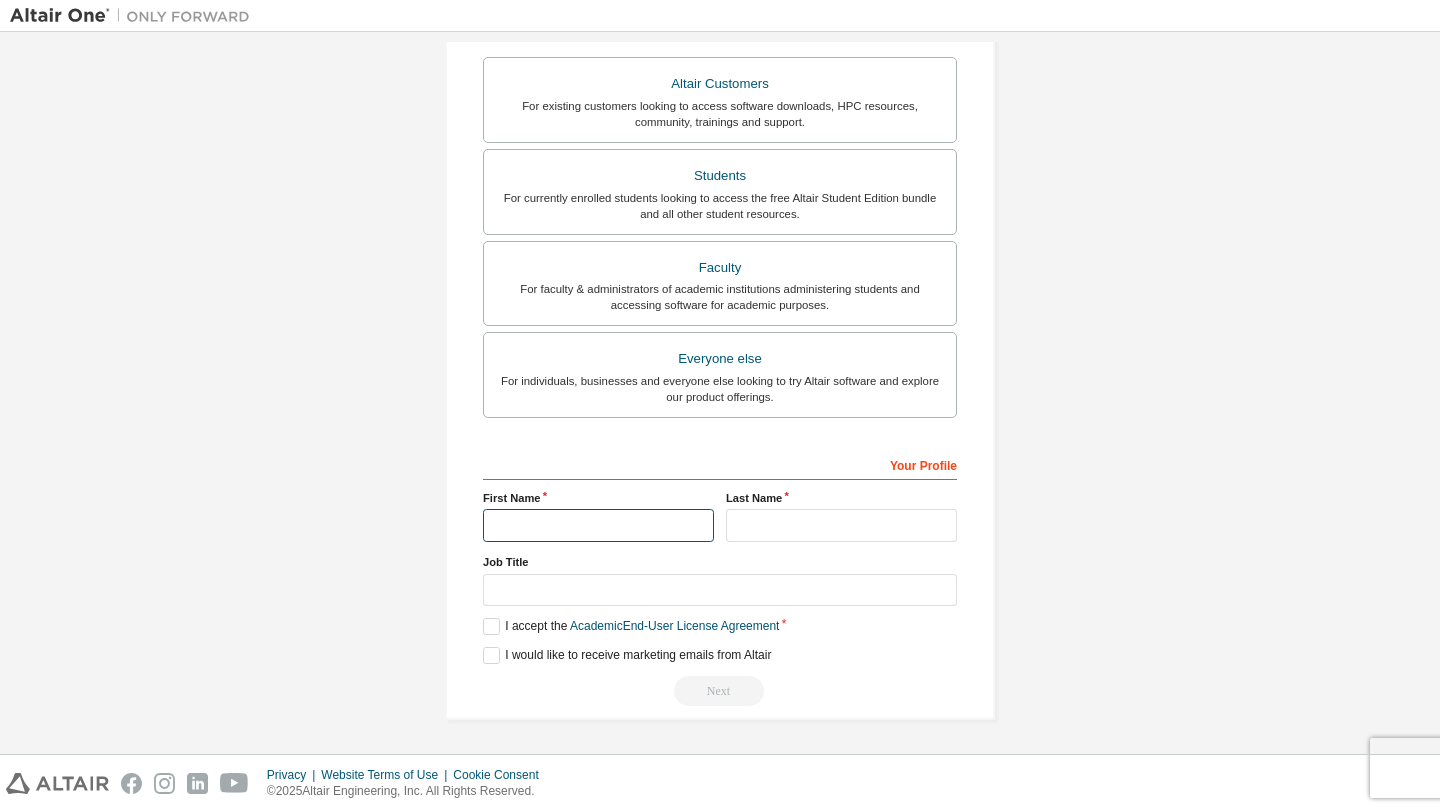 click at bounding box center (598, 525) 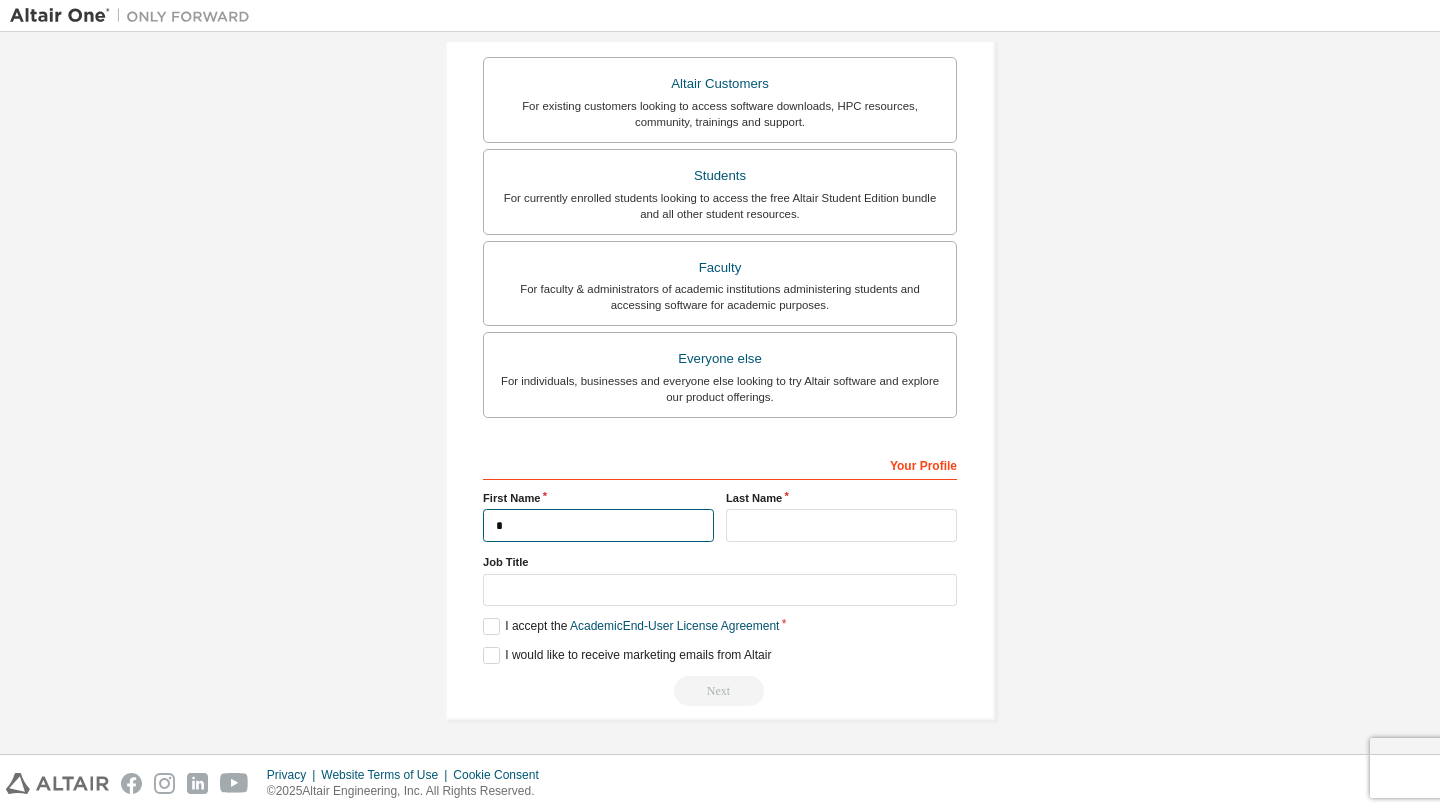 type on "******" 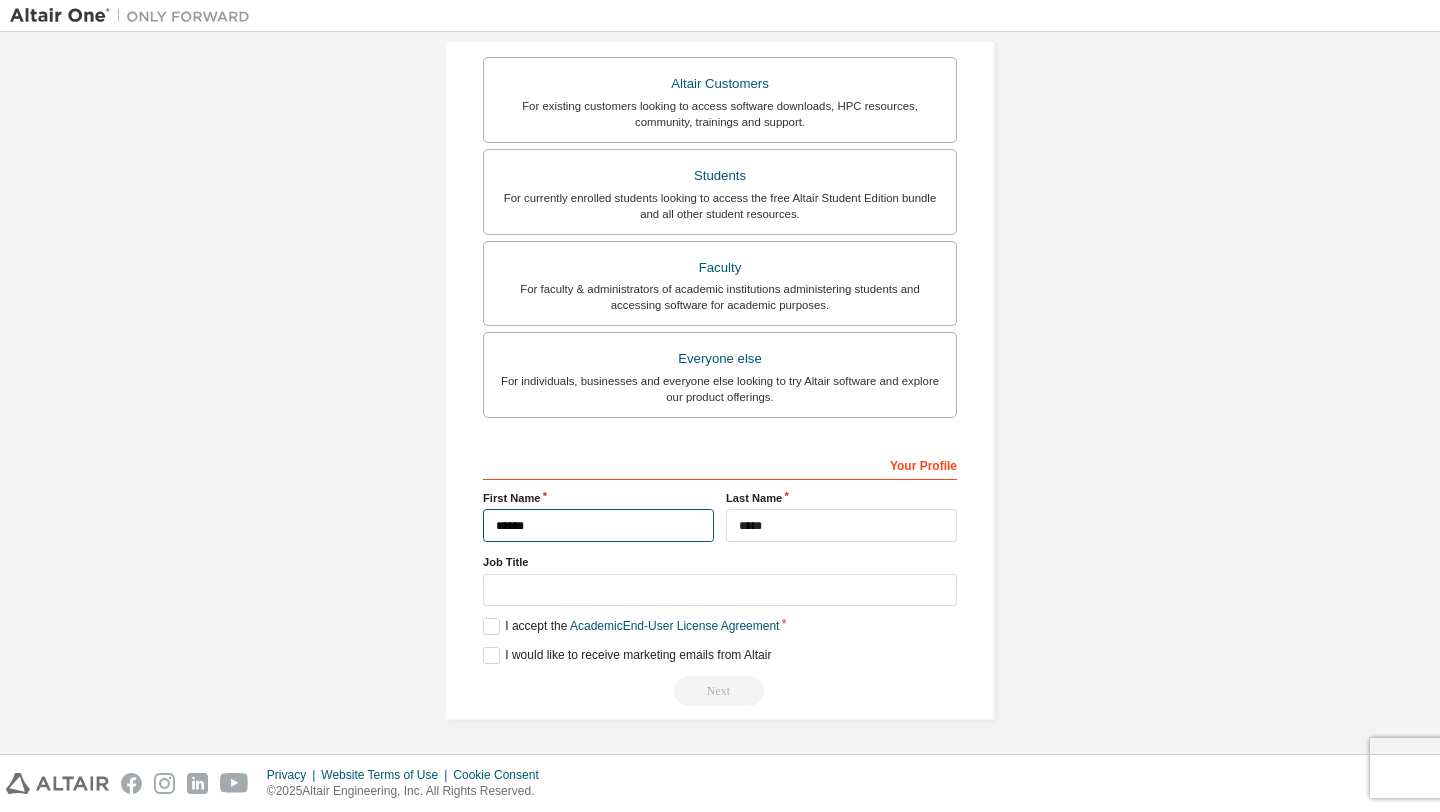 click on "******" at bounding box center [598, 525] 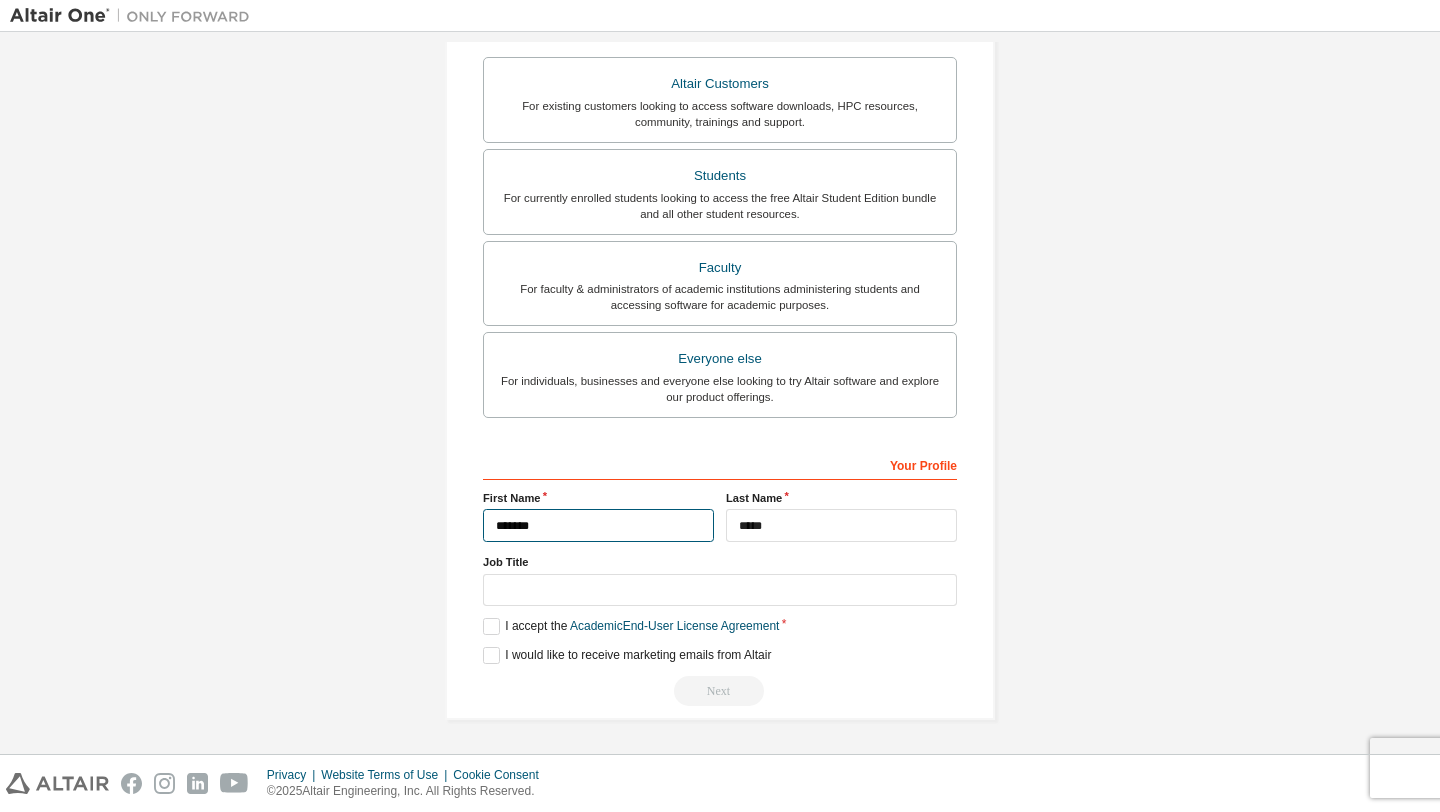 type on "******" 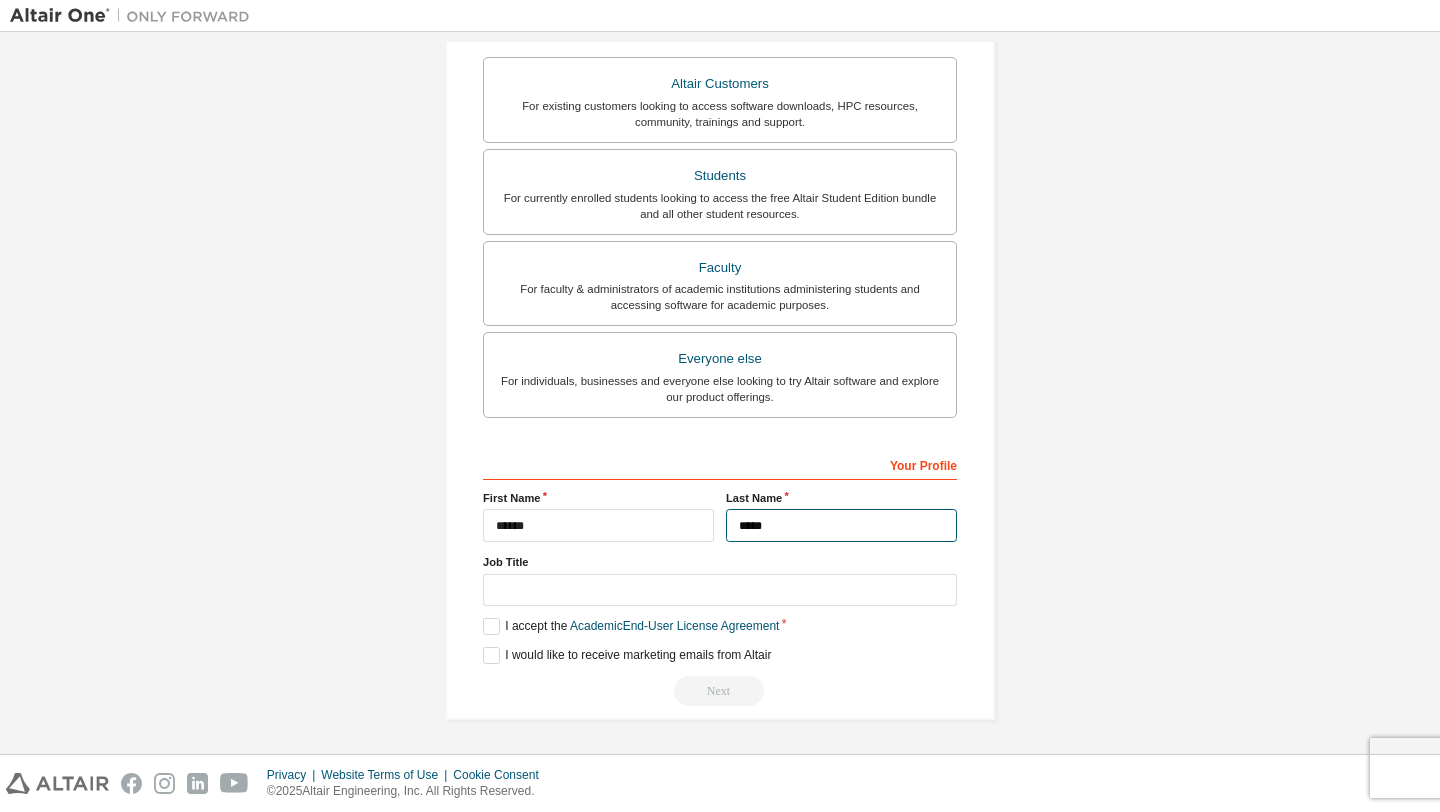 click on "*****" at bounding box center (841, 525) 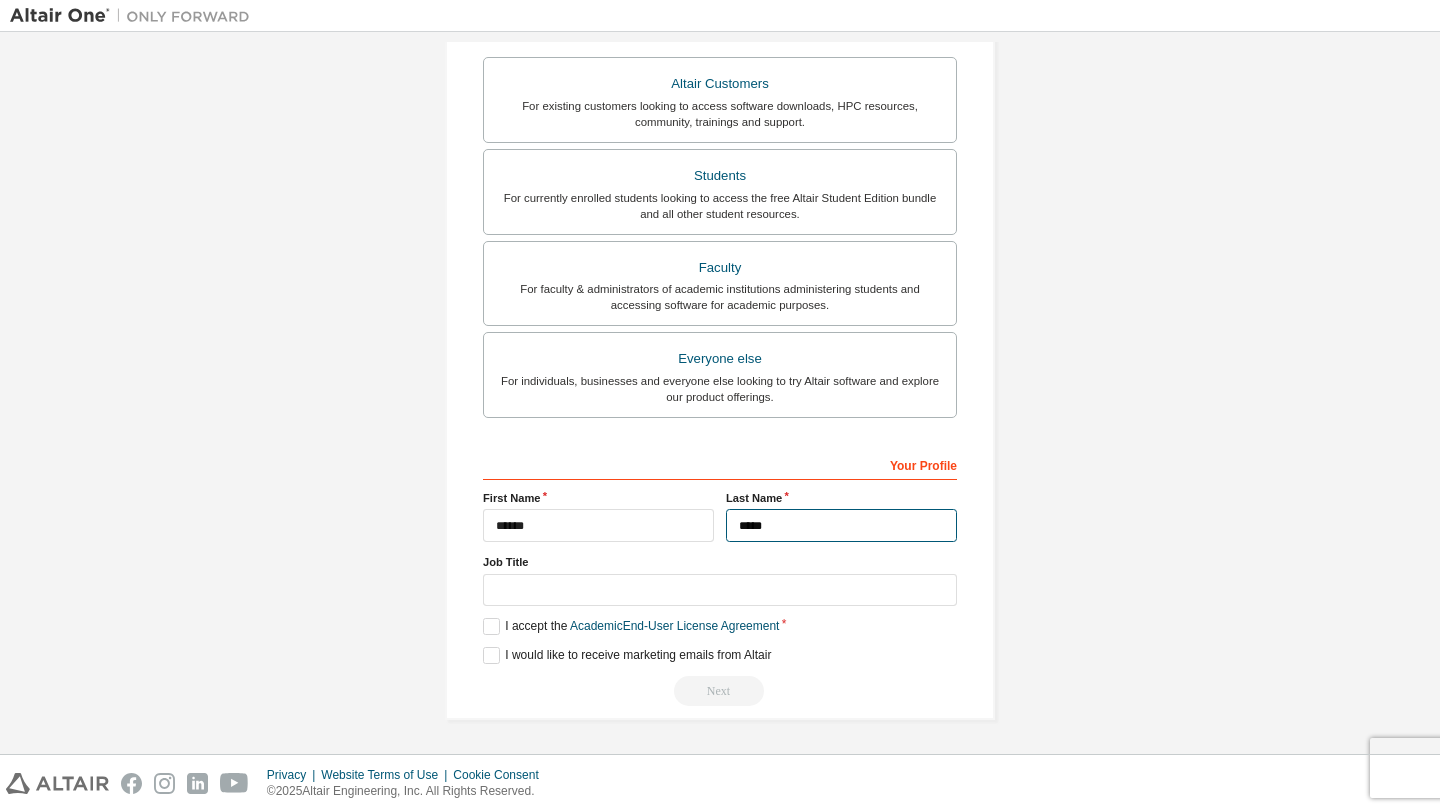 click on "*****" at bounding box center (841, 525) 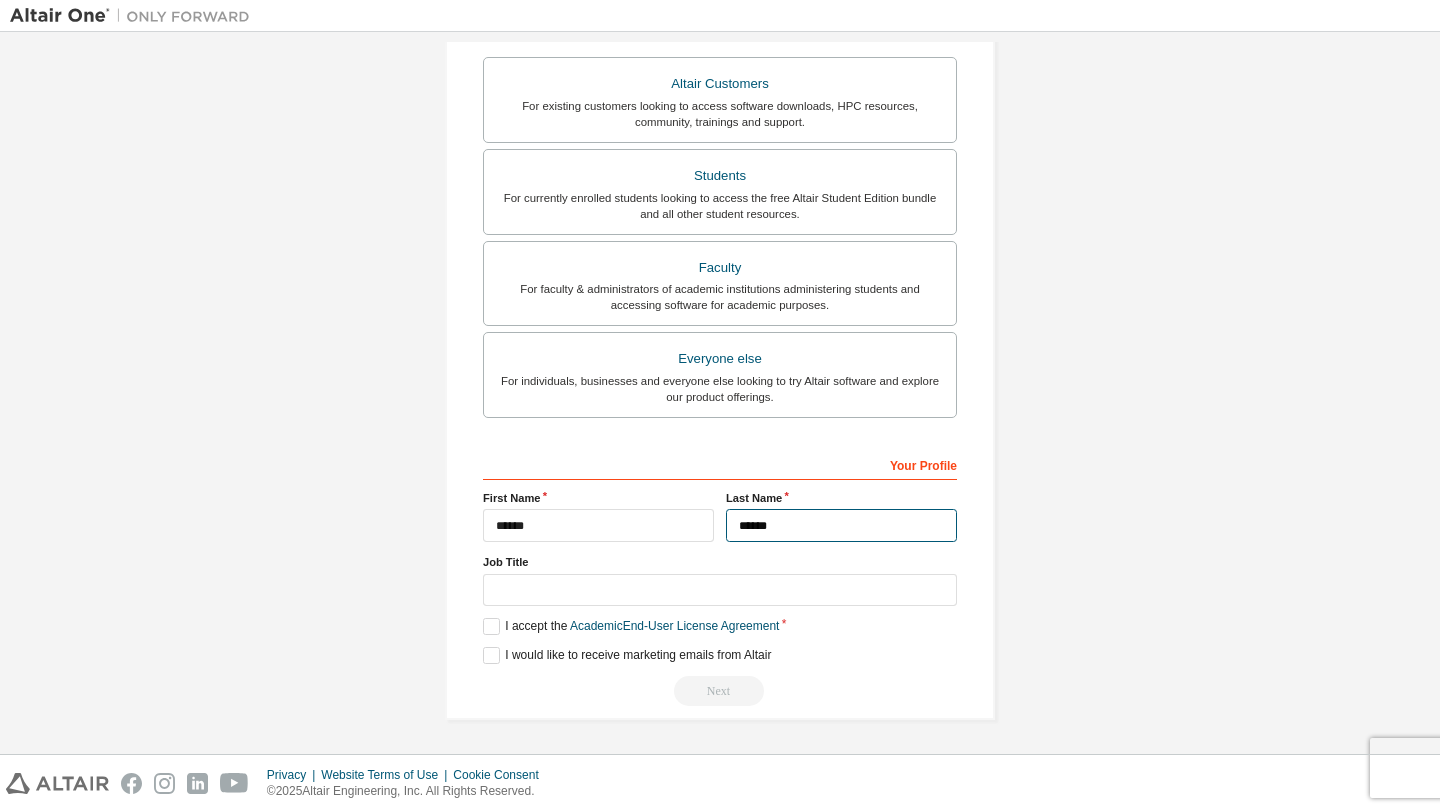 type on "*****" 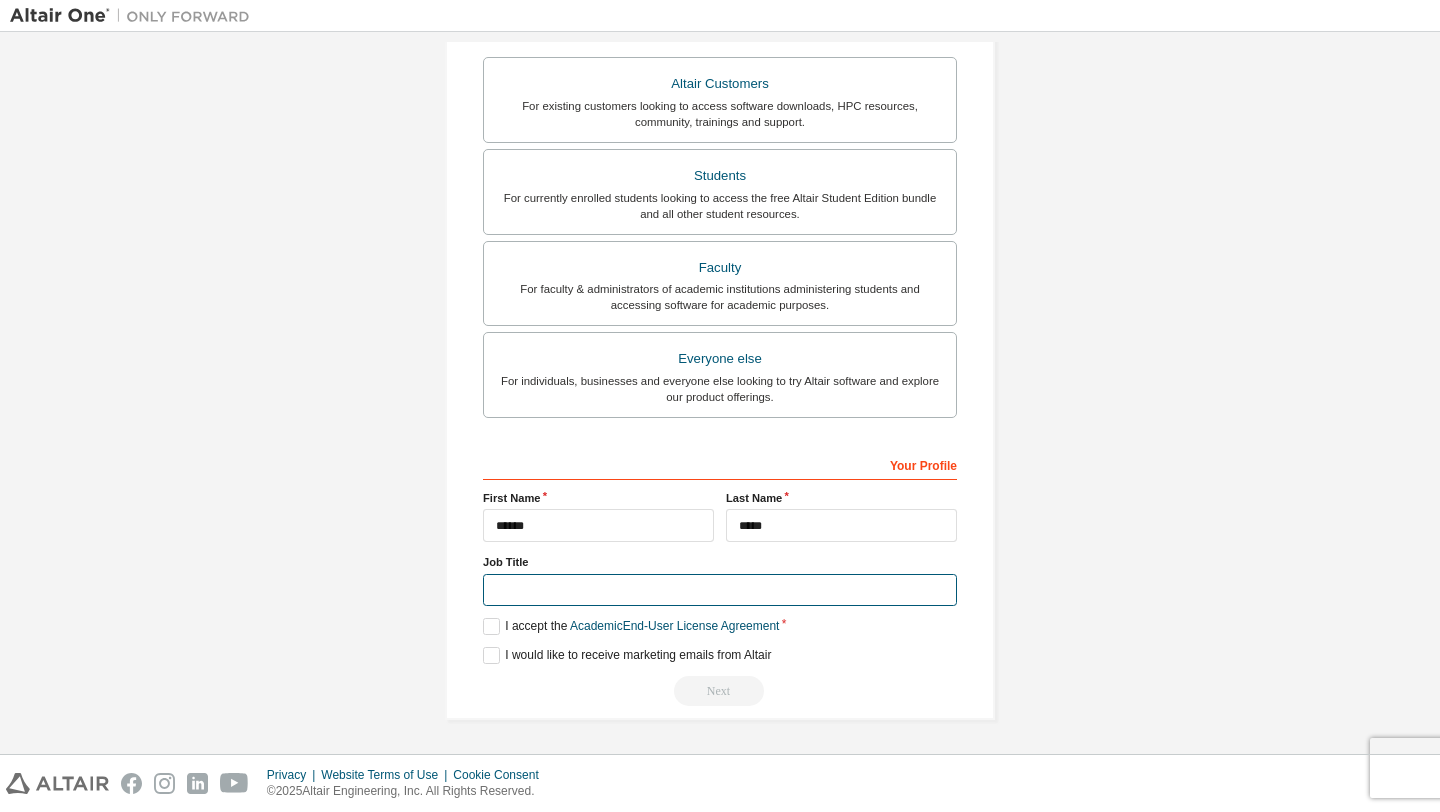 click at bounding box center [720, 590] 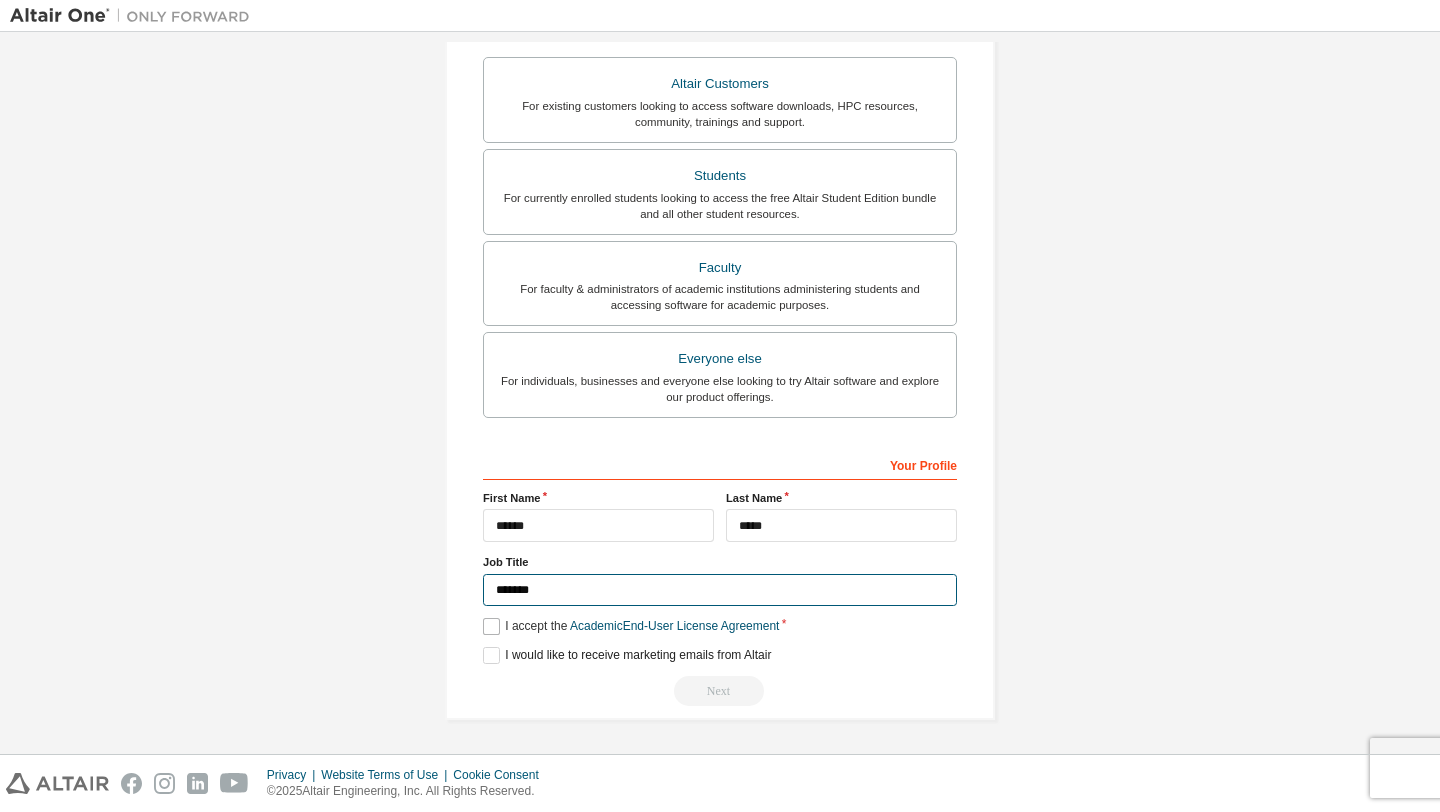 type on "*******" 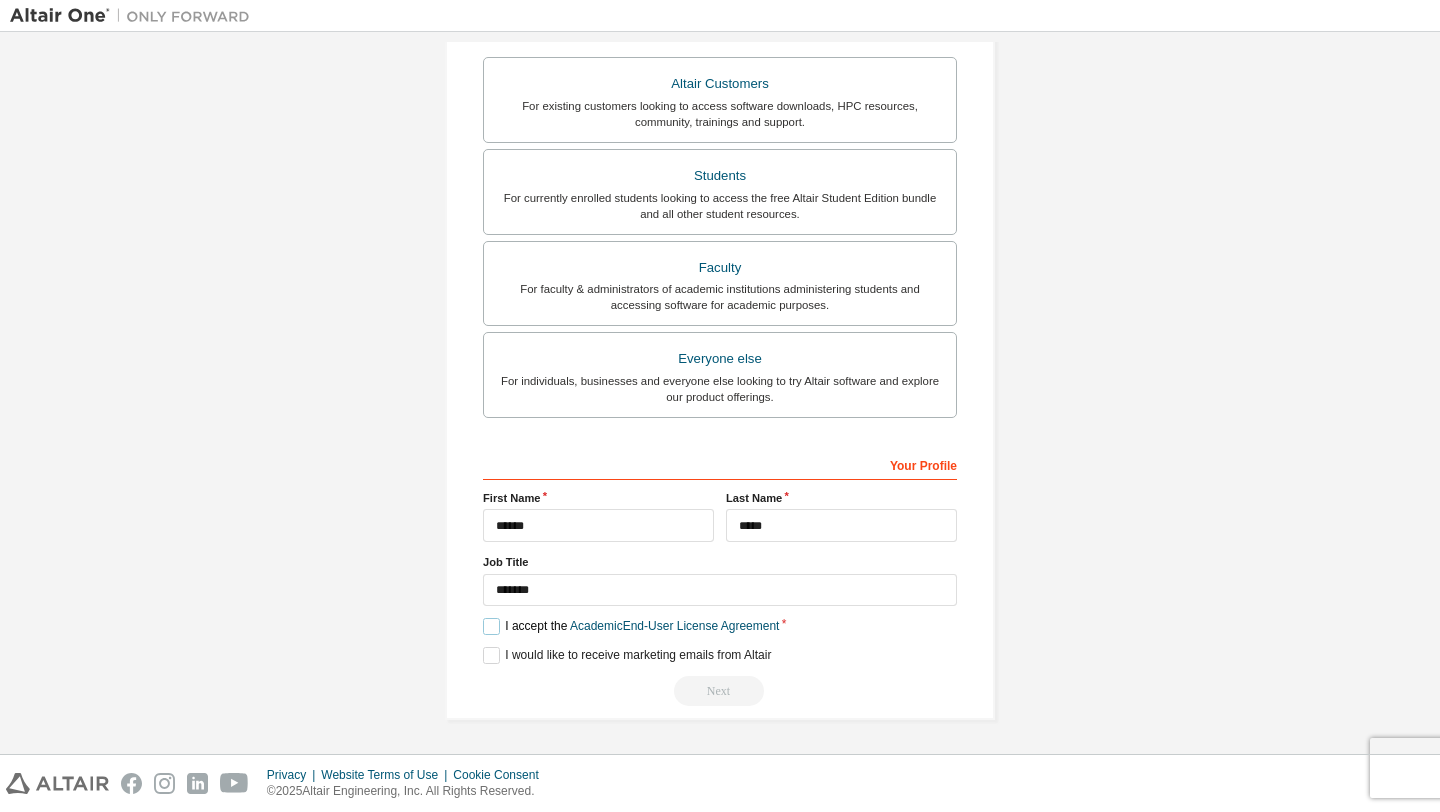 click on "I accept the   Academic   End-User License Agreement" at bounding box center [631, 626] 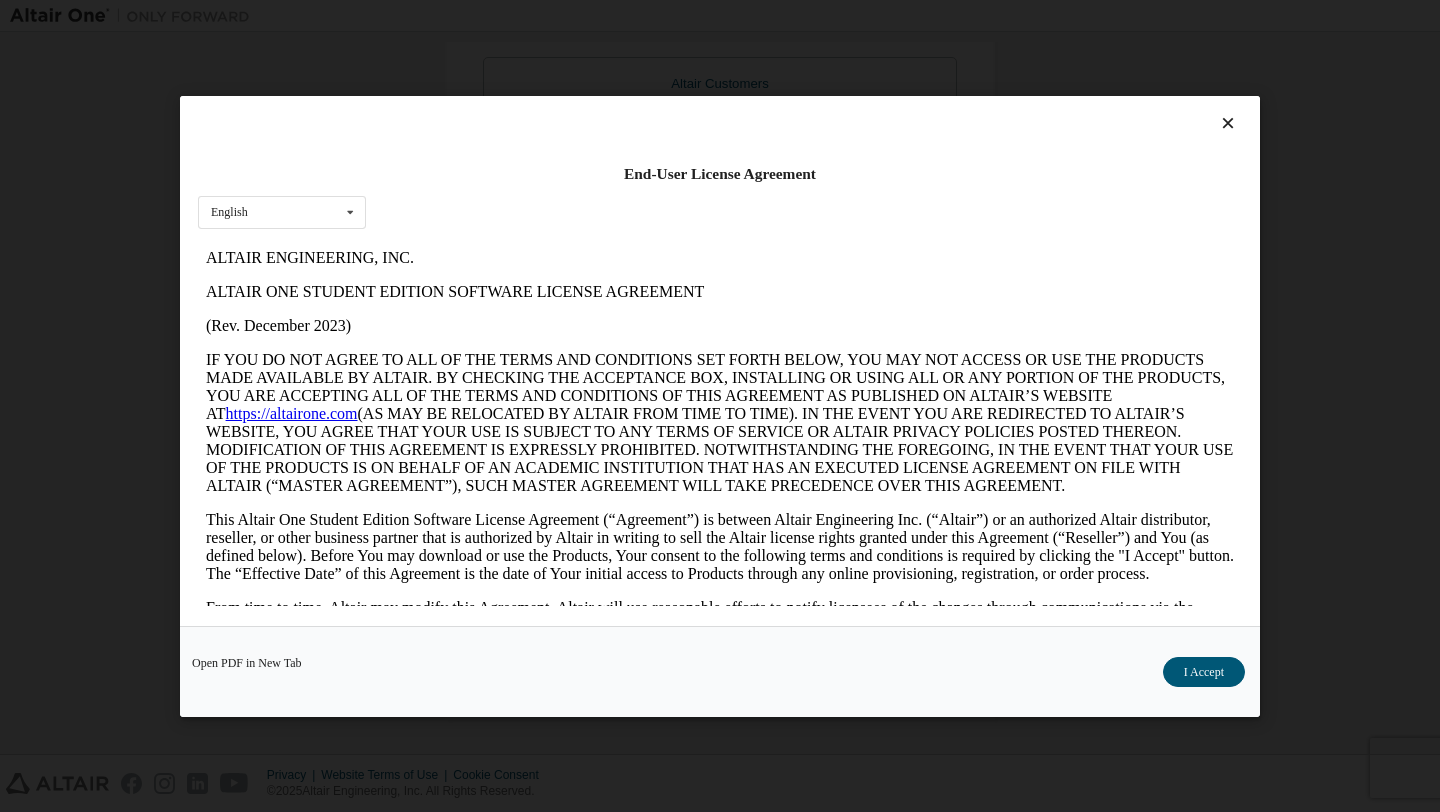 scroll, scrollTop: 0, scrollLeft: 0, axis: both 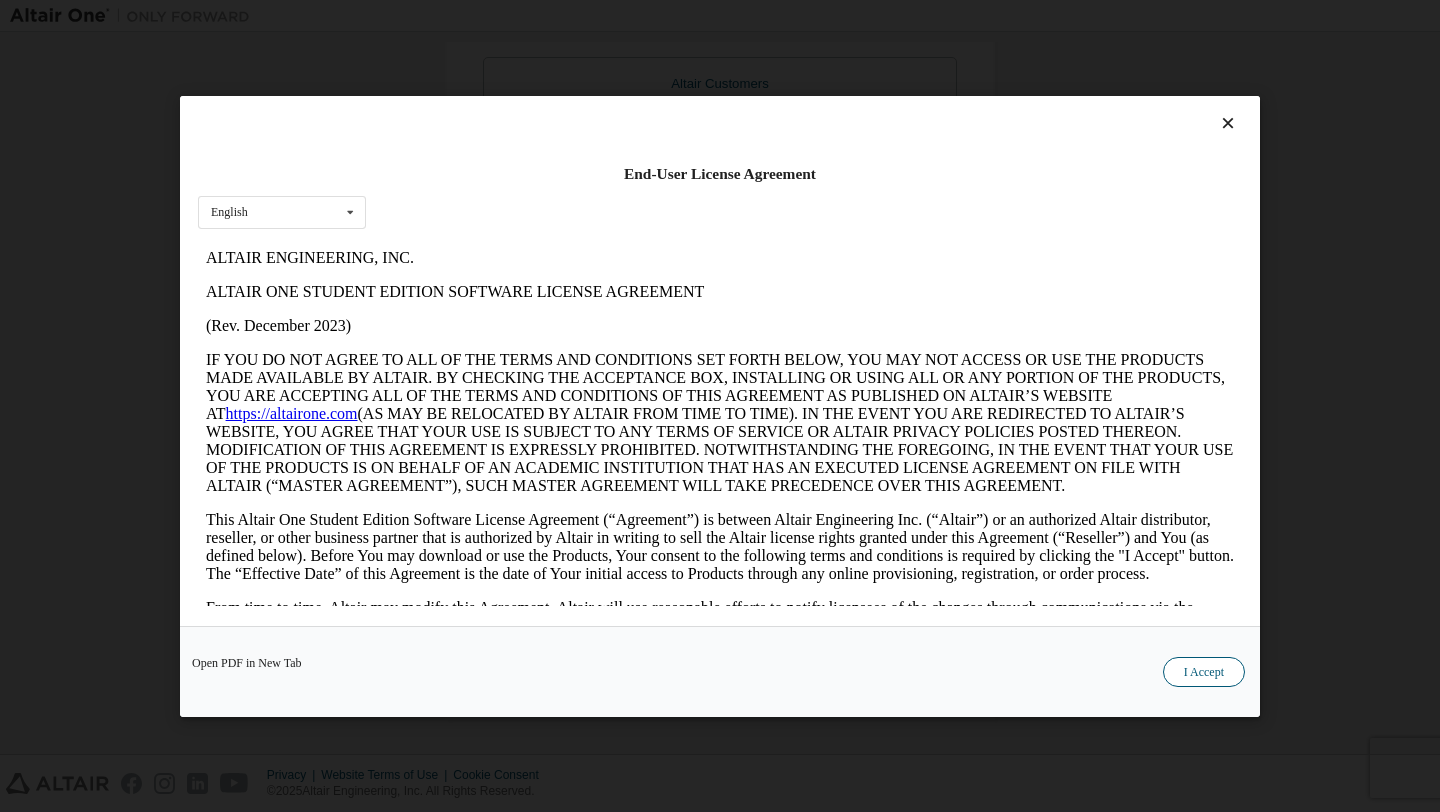 click on "I Accept" at bounding box center (1204, 671) 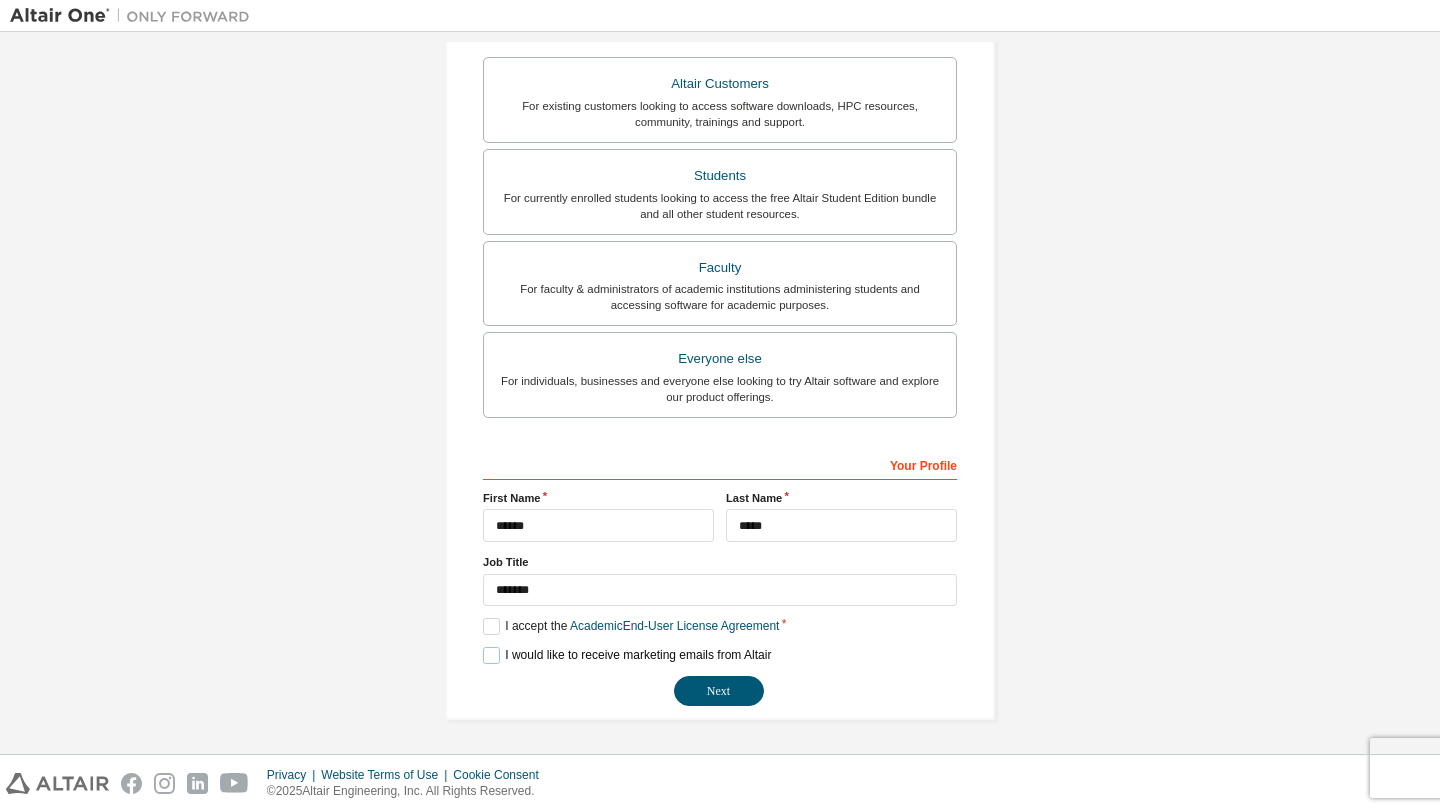 click on "I would like to receive marketing emails from Altair" at bounding box center (627, 655) 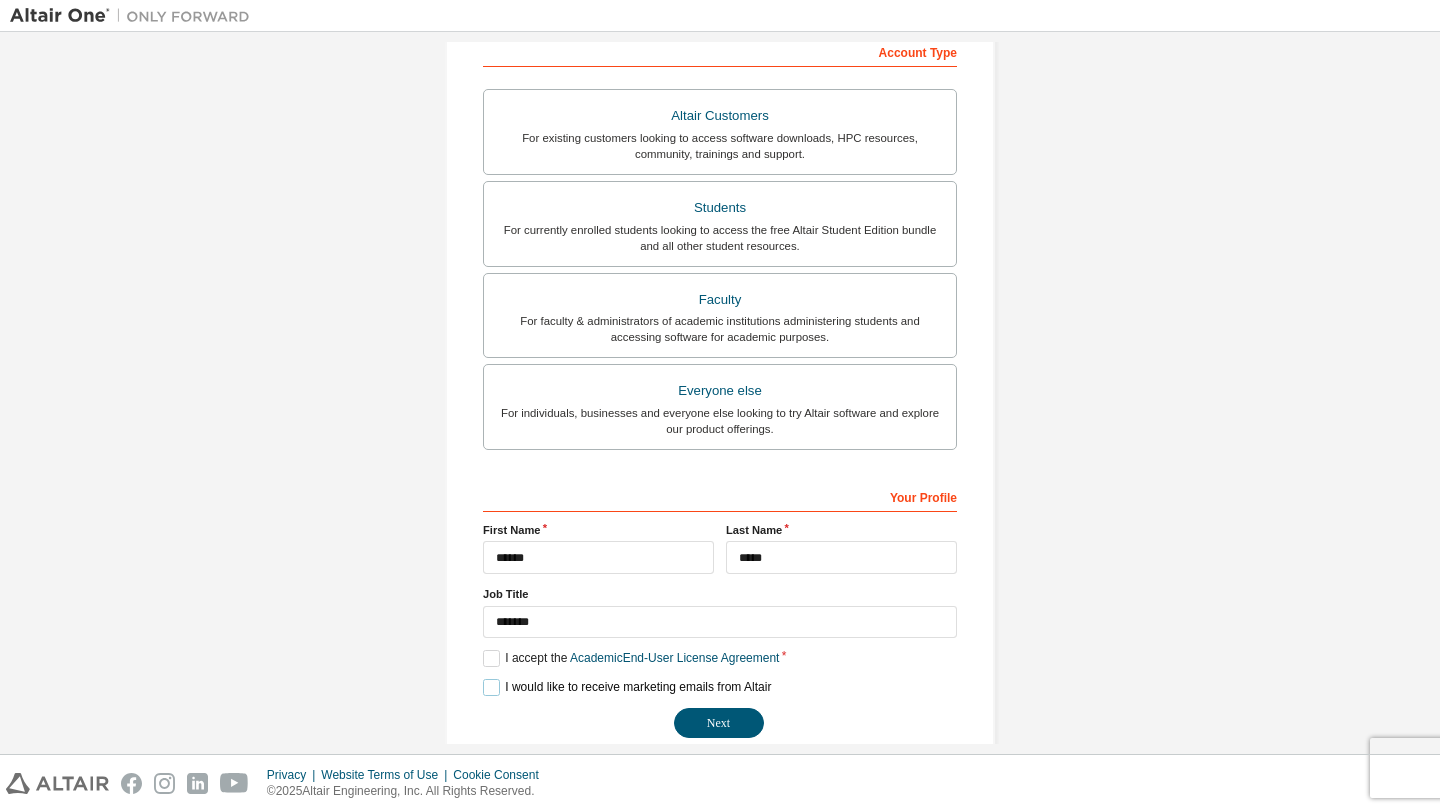 scroll, scrollTop: 357, scrollLeft: 0, axis: vertical 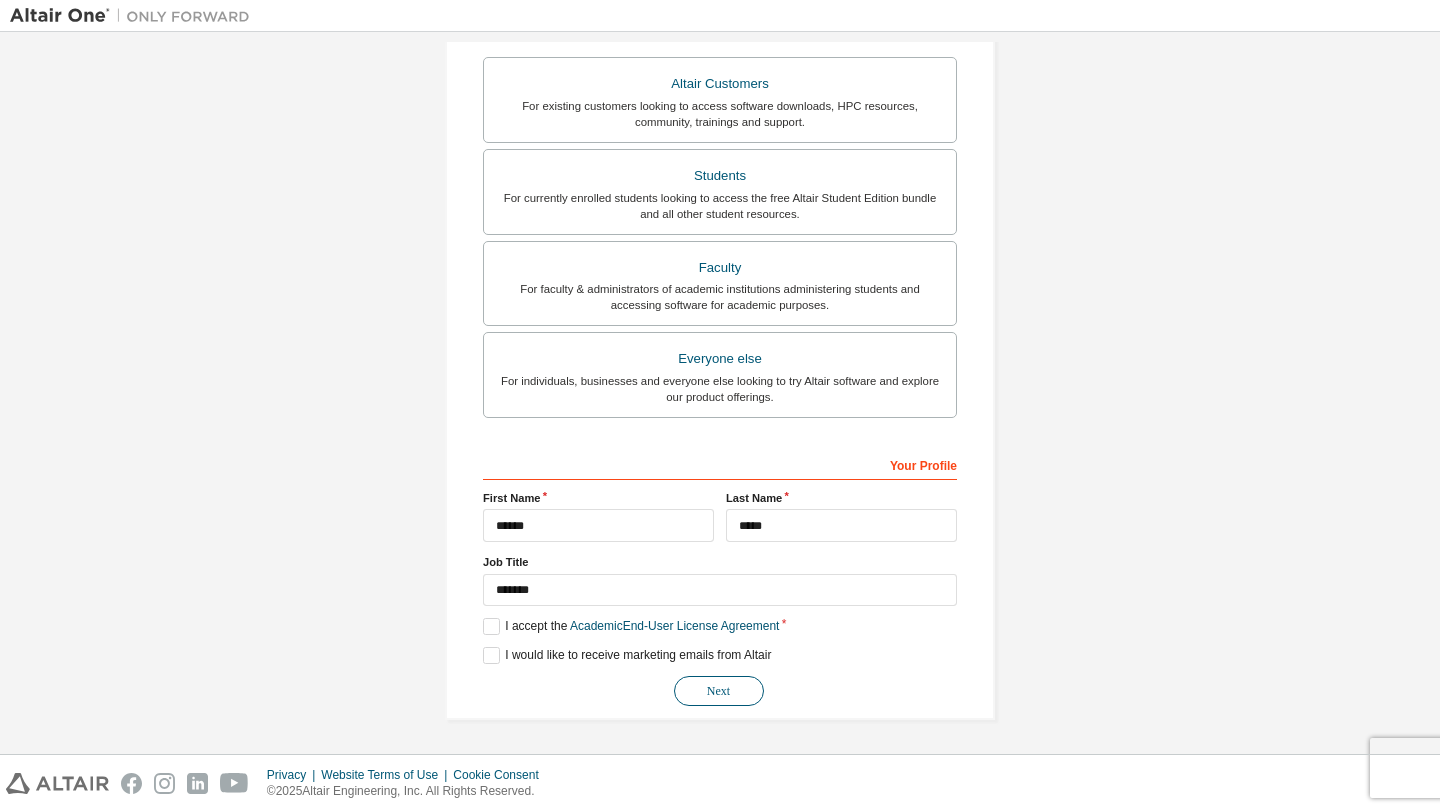 click on "Next" at bounding box center (719, 691) 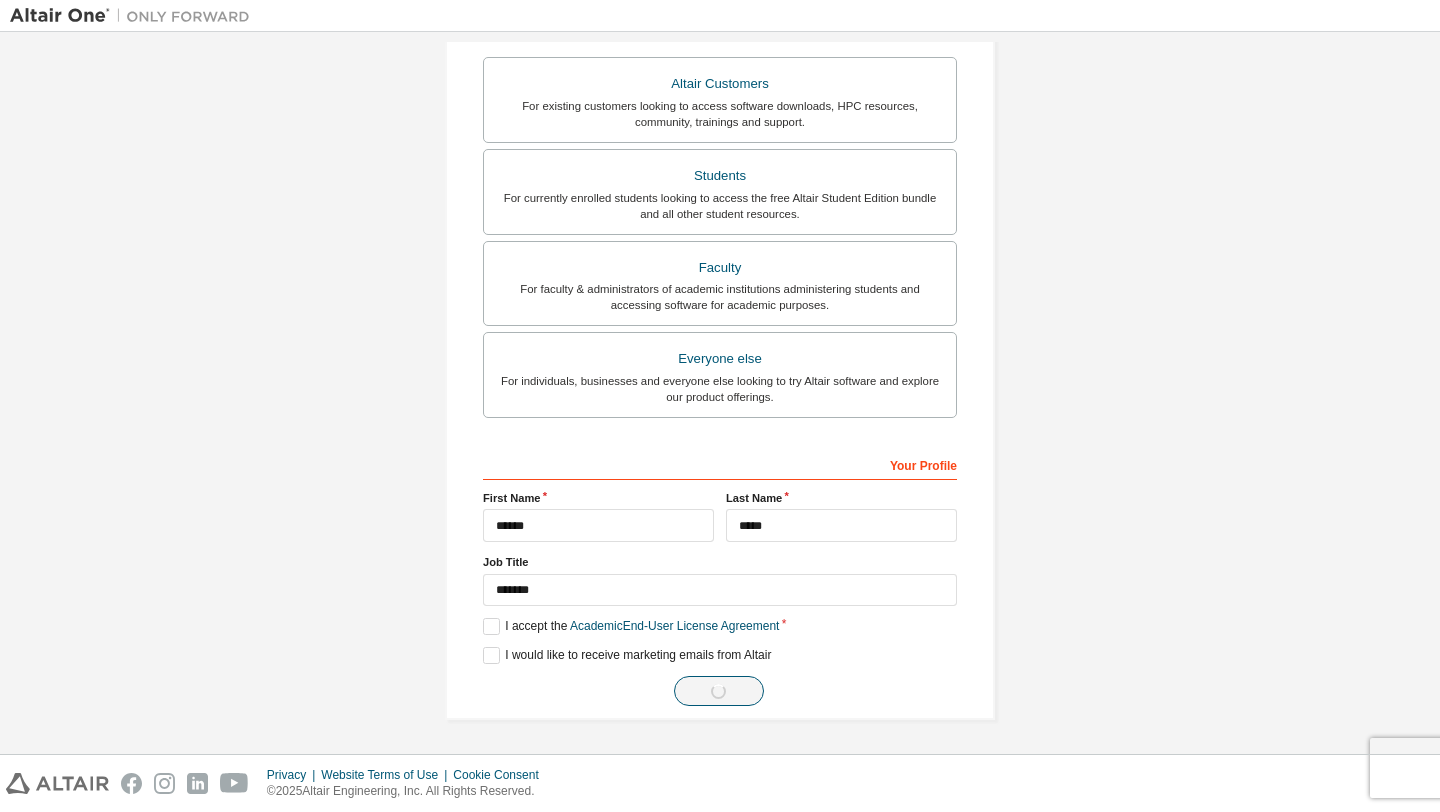 scroll, scrollTop: 0, scrollLeft: 0, axis: both 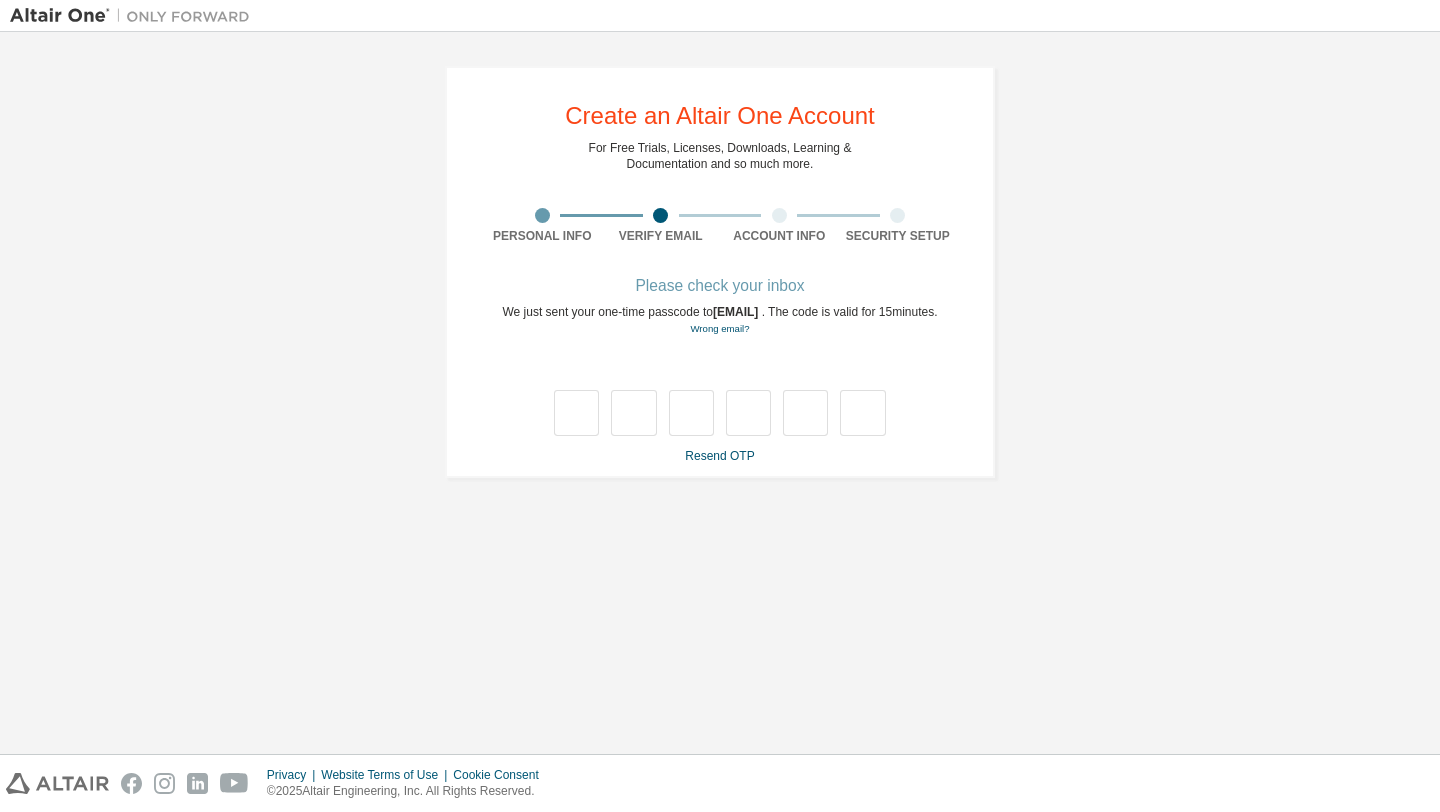 type on "*" 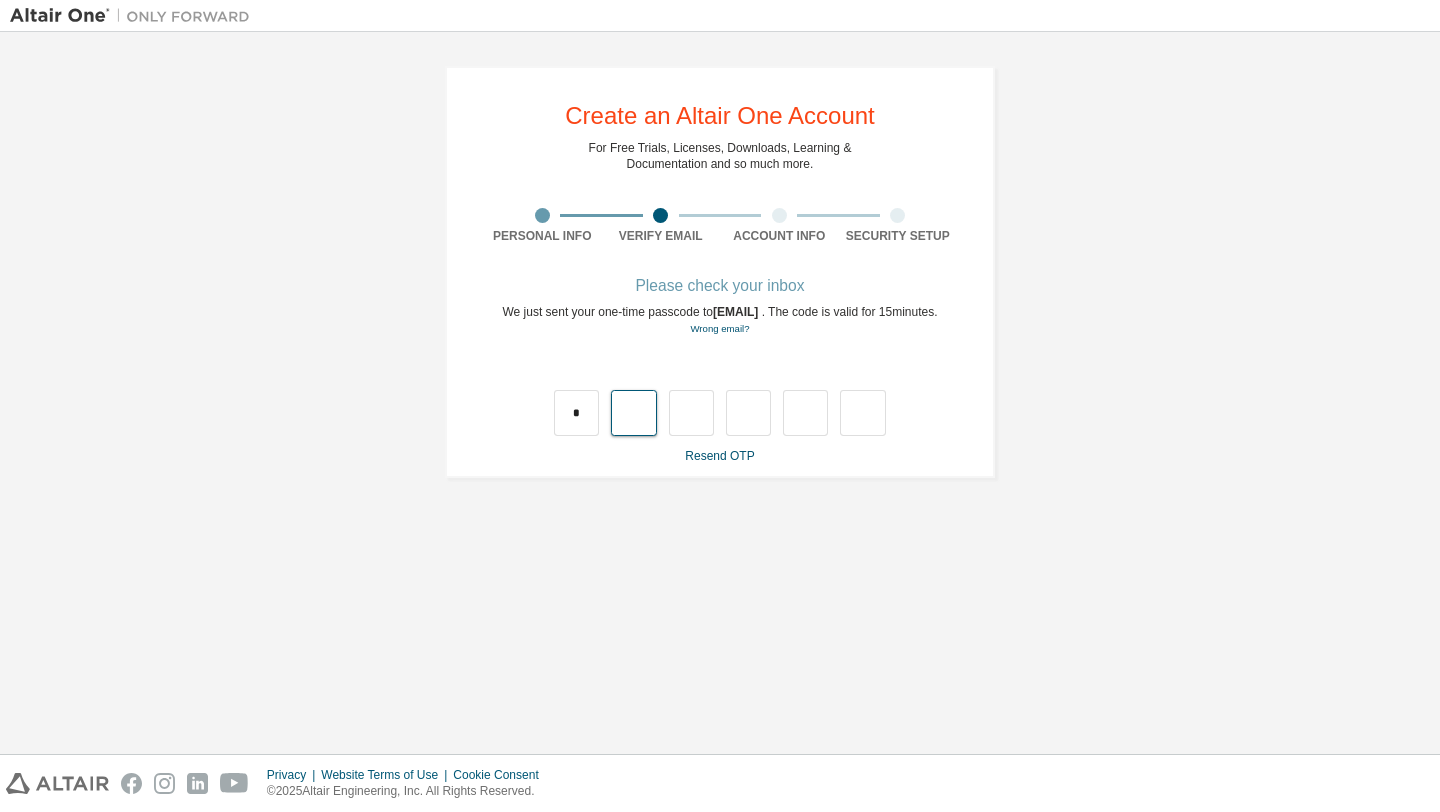 type on "*" 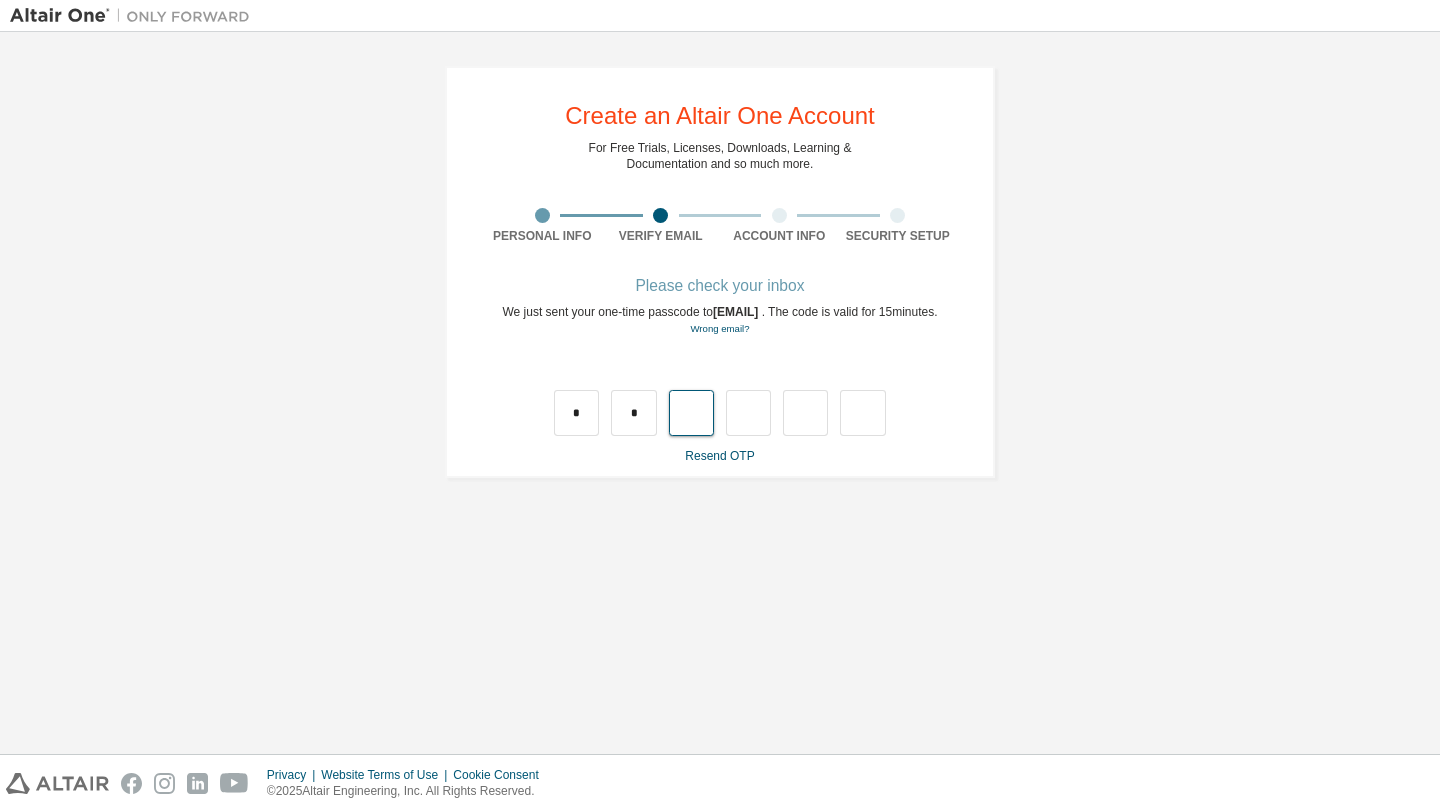 type on "*" 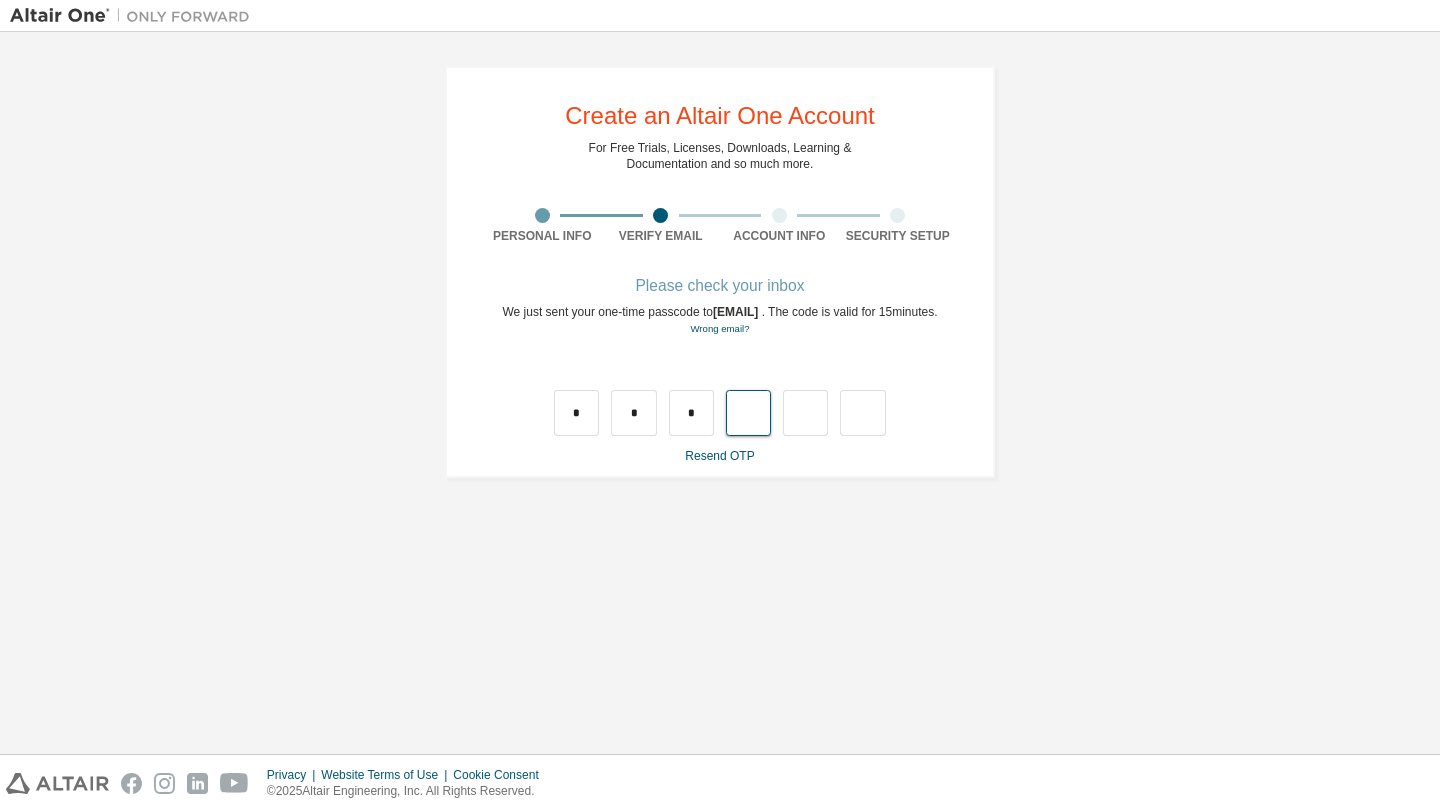 type on "*" 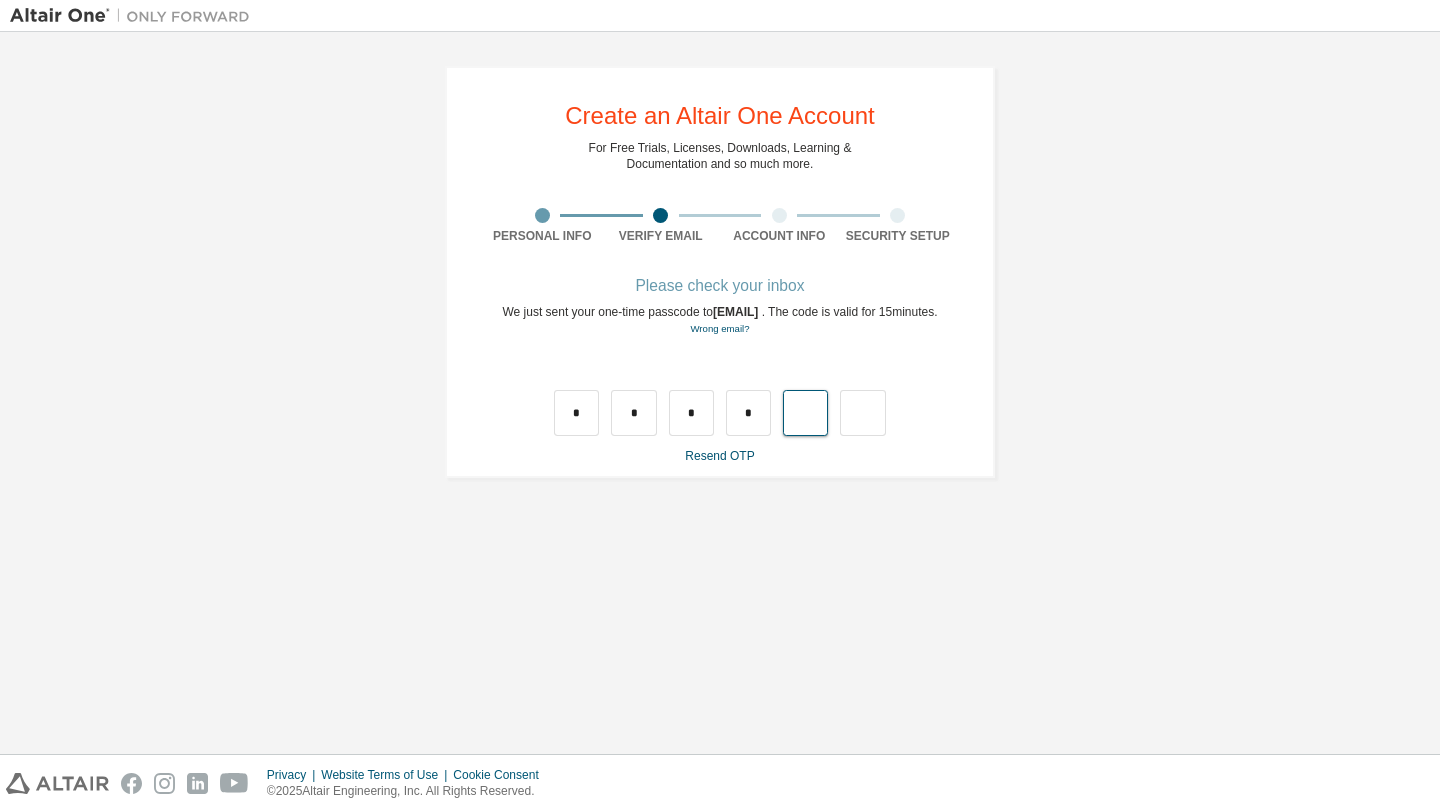 type on "*" 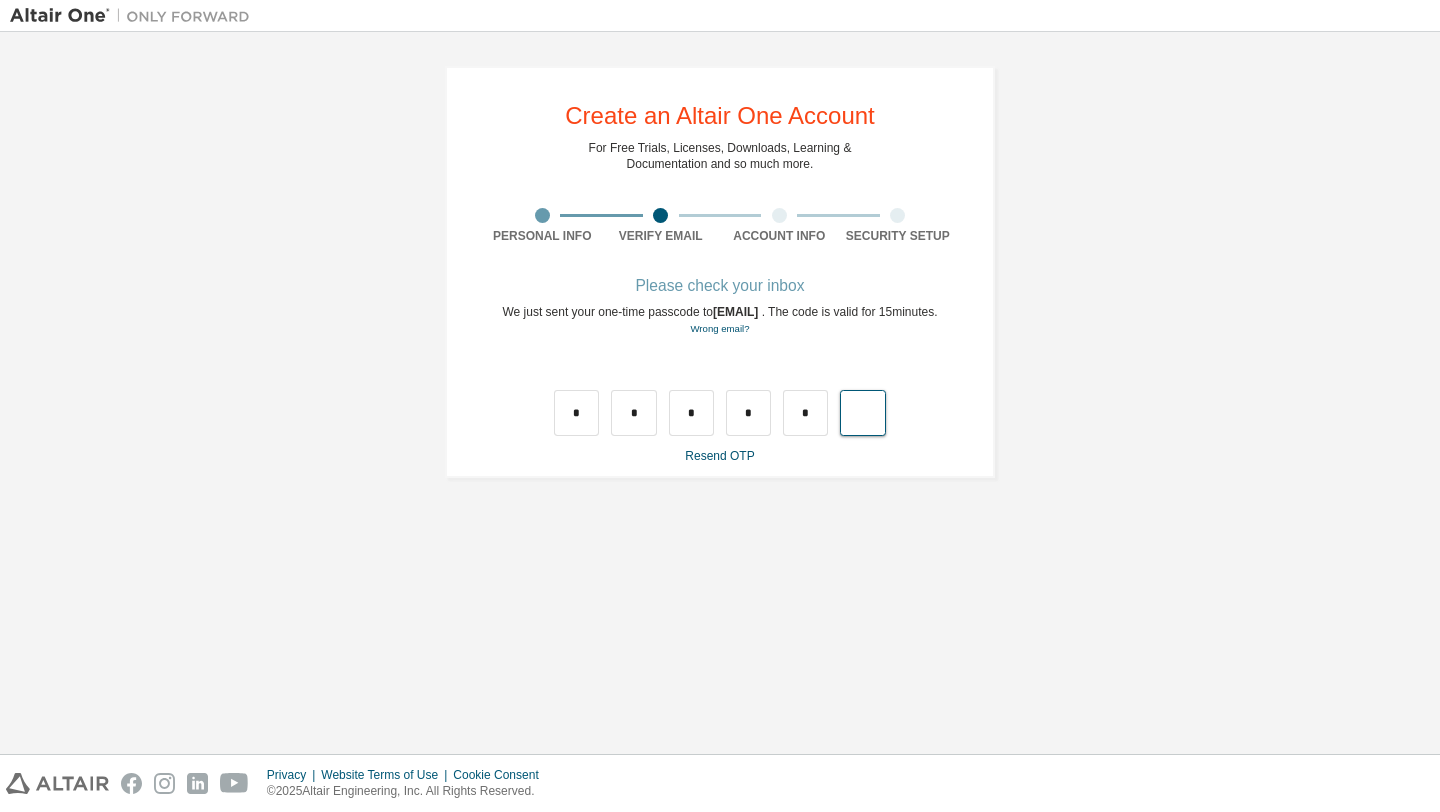 type on "*" 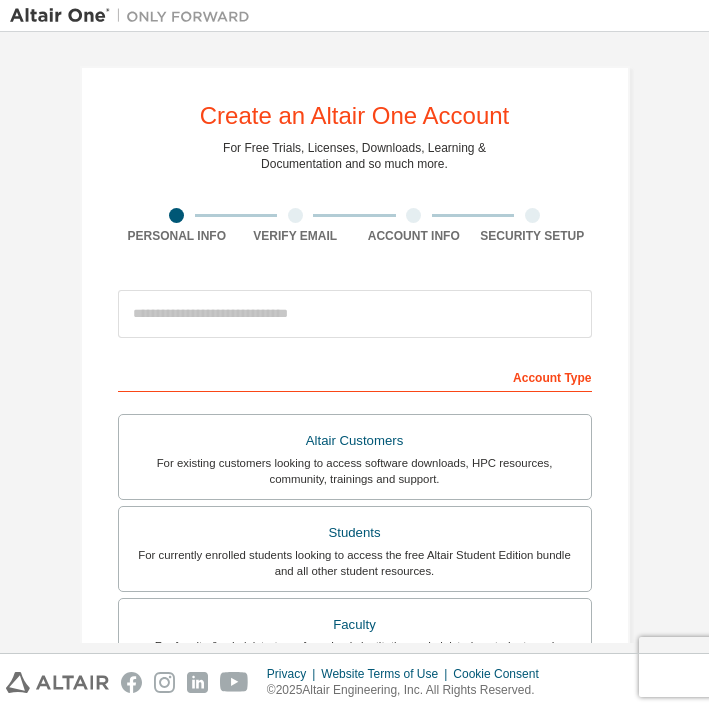 scroll, scrollTop: 0, scrollLeft: 0, axis: both 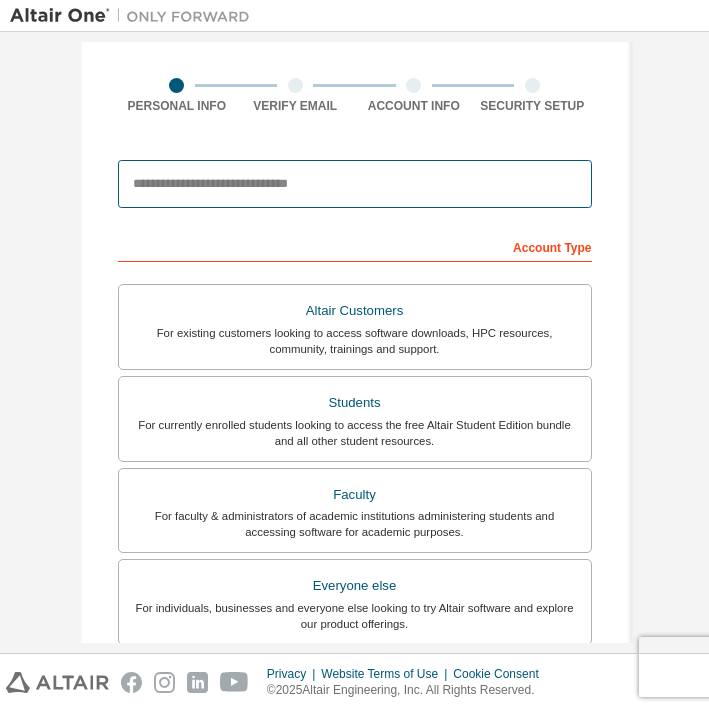 click at bounding box center [355, 184] 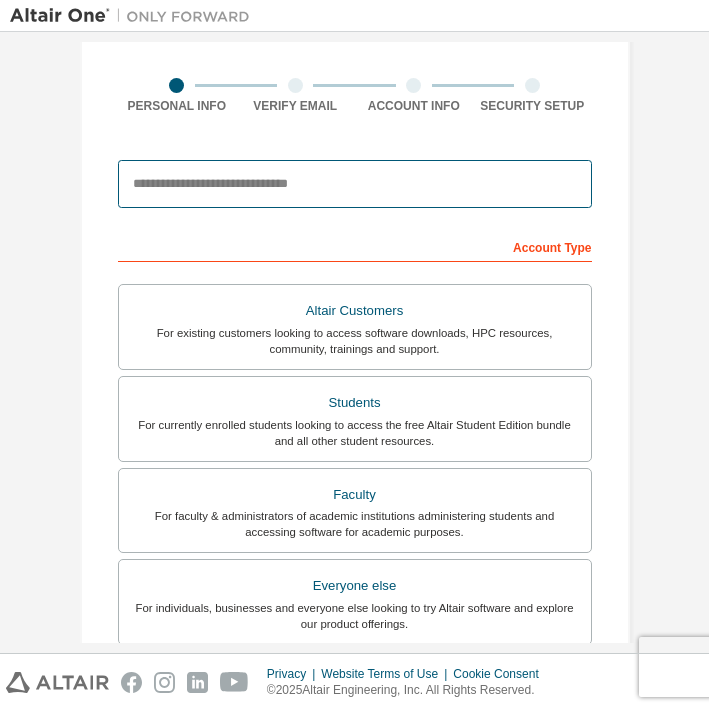 type on "**********" 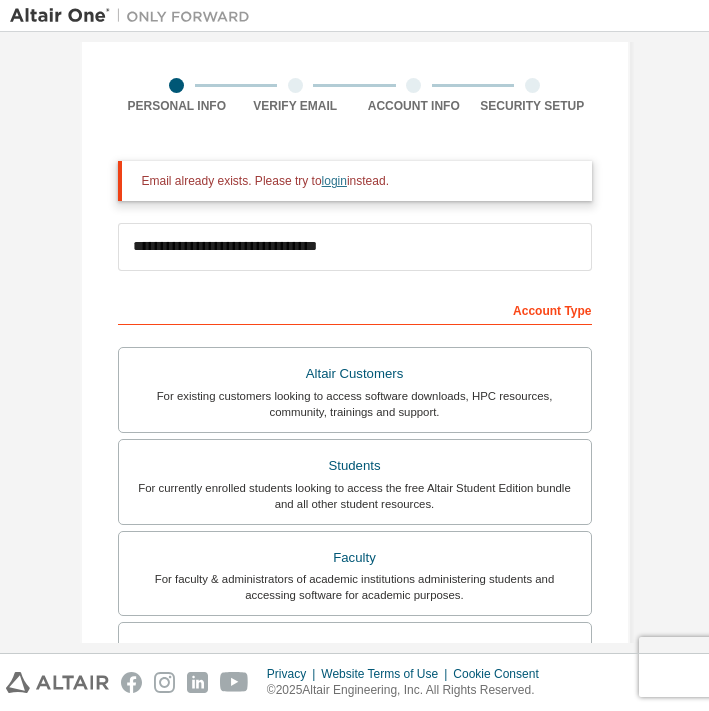 click on "login" at bounding box center [334, 181] 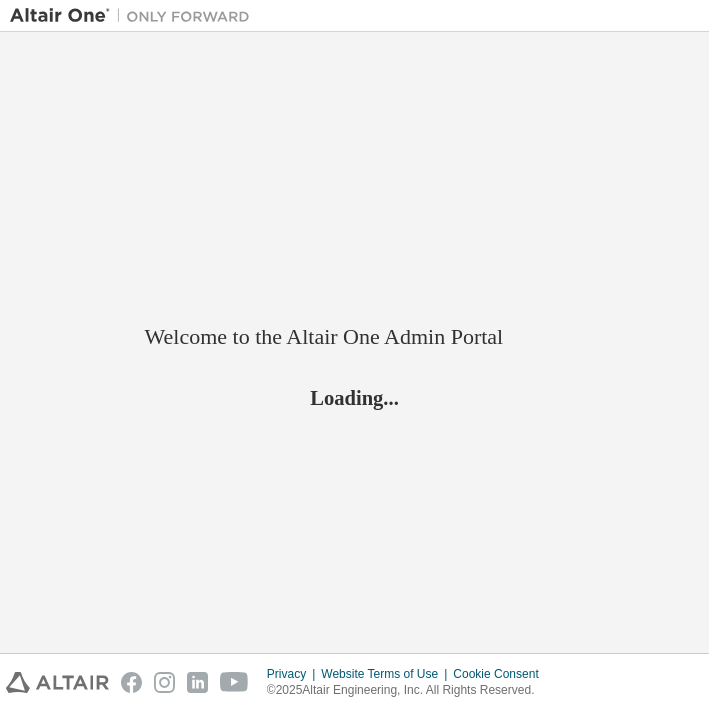scroll, scrollTop: 0, scrollLeft: 0, axis: both 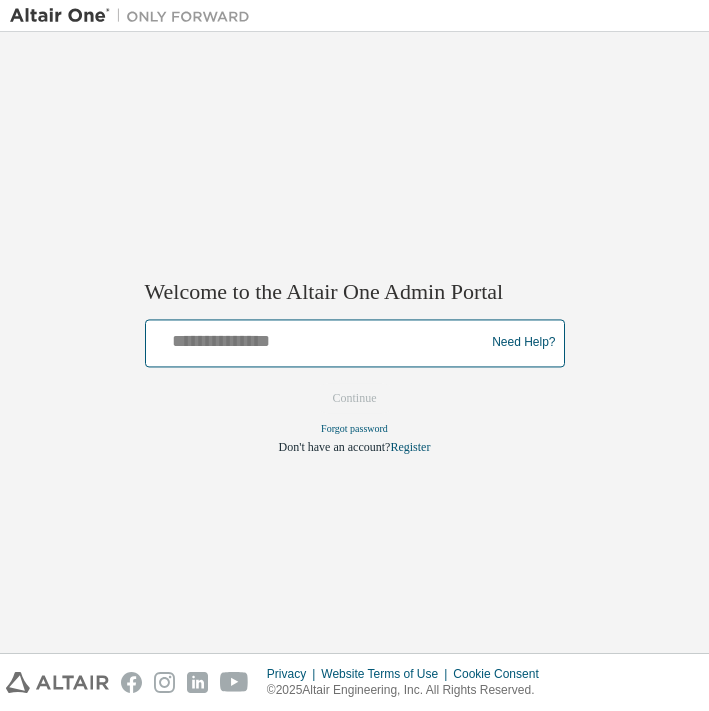 click at bounding box center (318, 338) 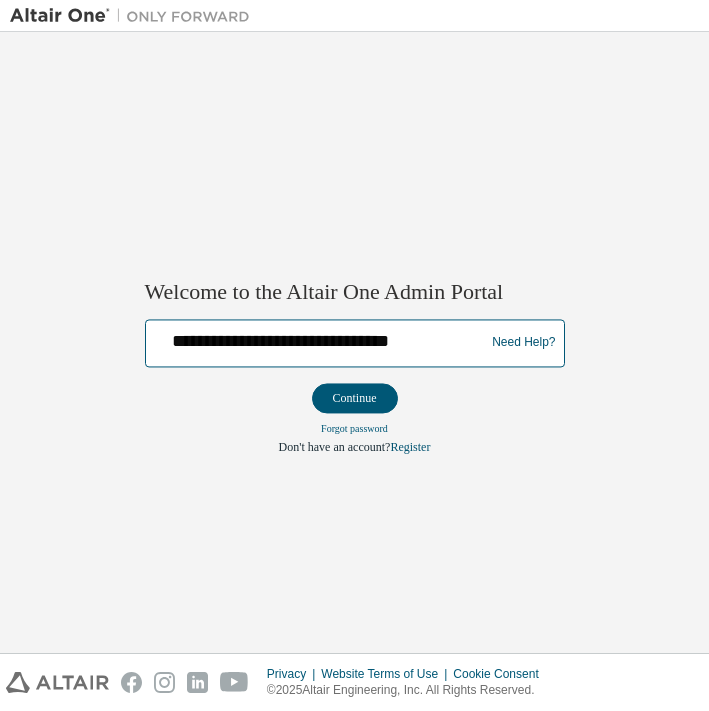 click on "**********" at bounding box center (318, 338) 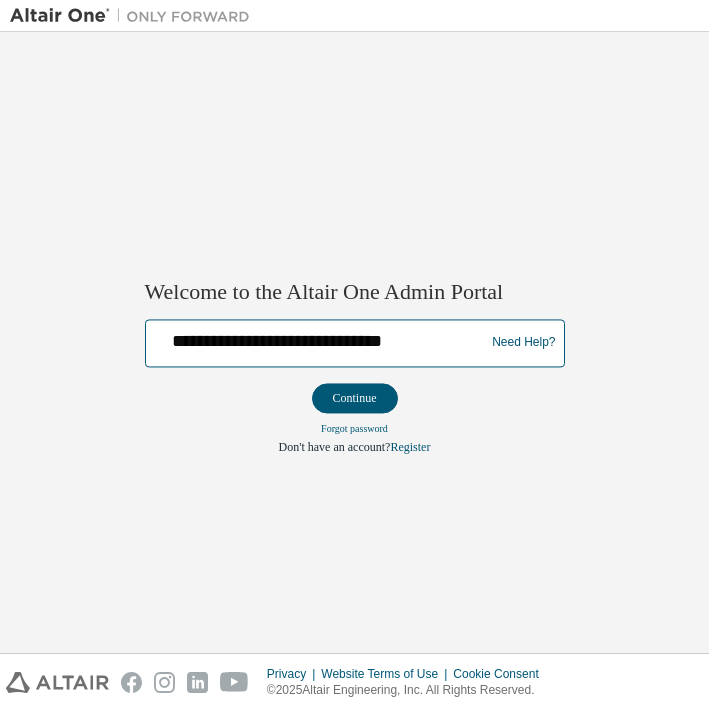 type on "**********" 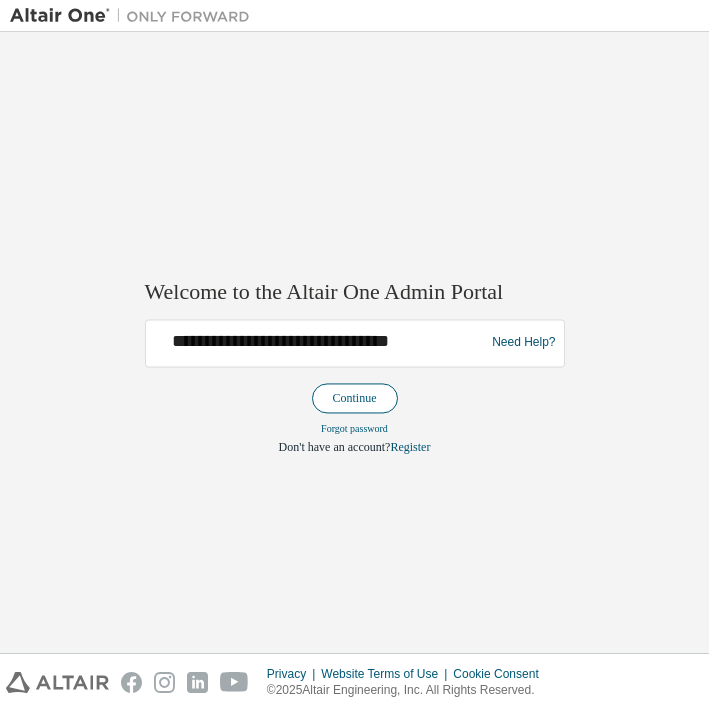 click on "Continue" at bounding box center (355, 398) 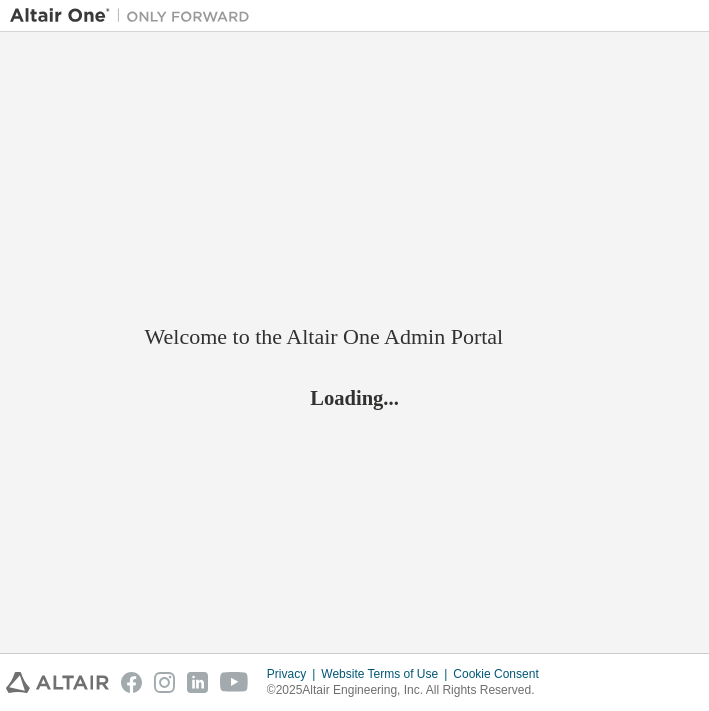 scroll, scrollTop: 0, scrollLeft: 0, axis: both 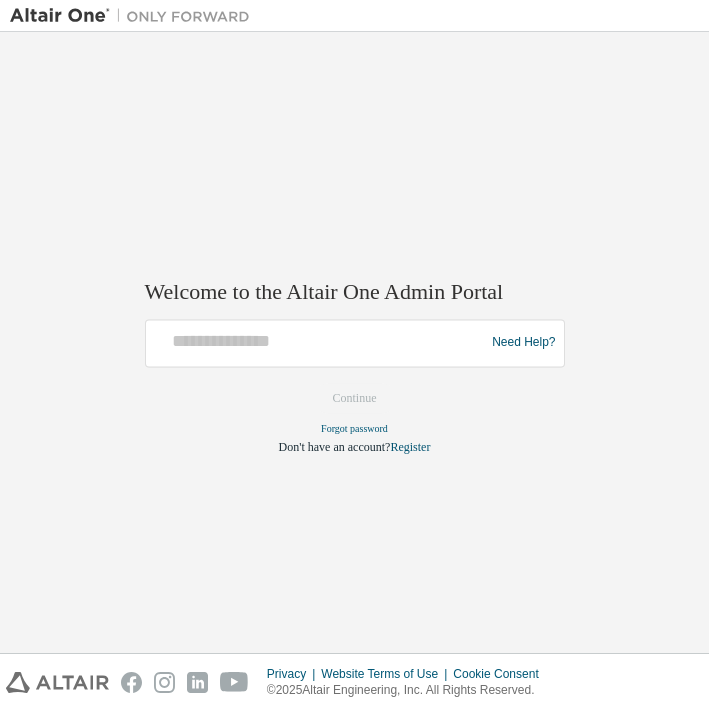 click at bounding box center (318, 343) 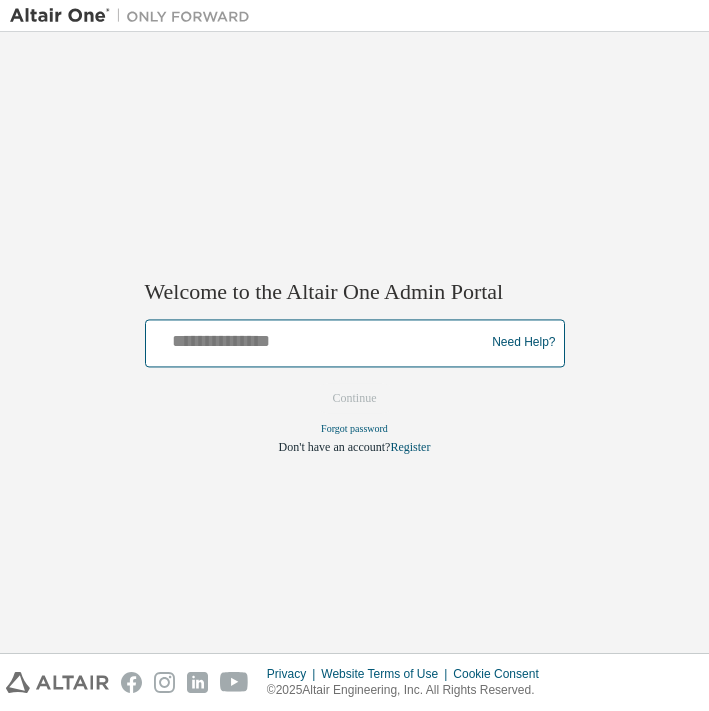 click at bounding box center (318, 338) 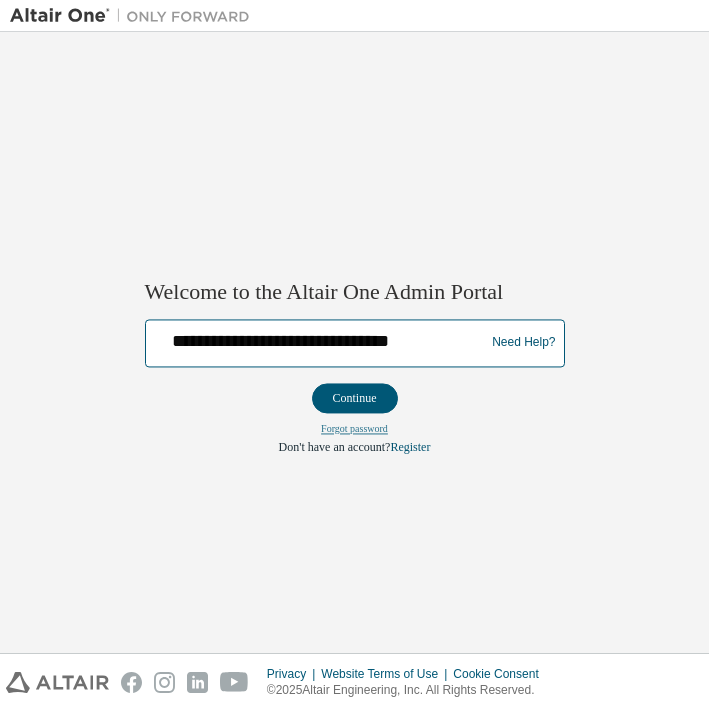 type on "**********" 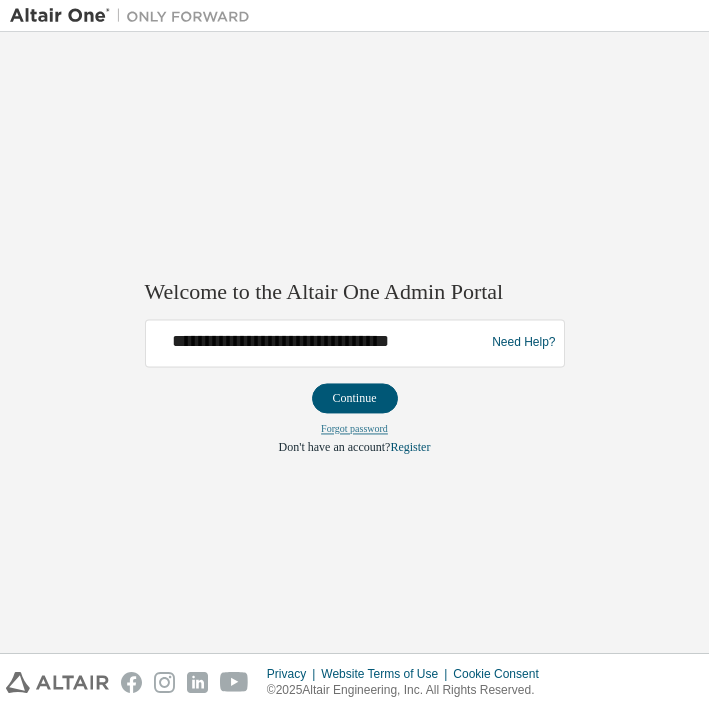 click on "Forgot password" at bounding box center [354, 428] 